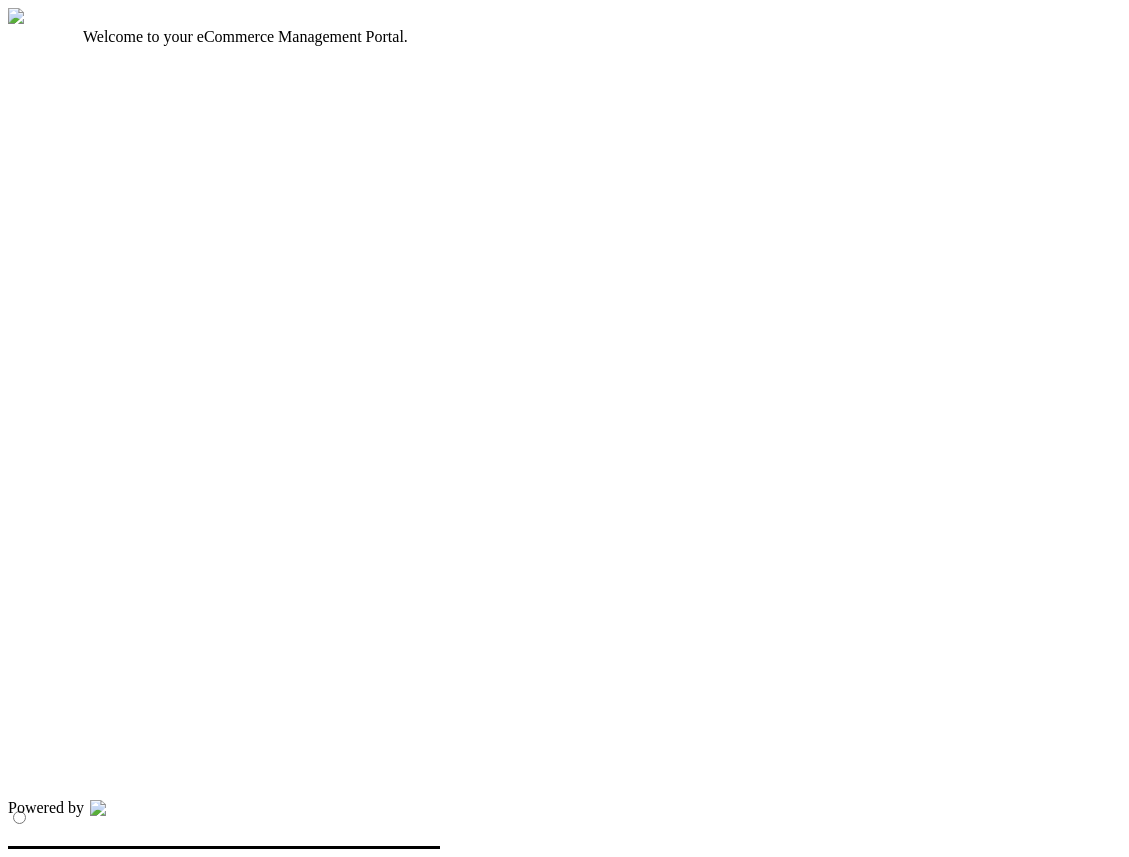 scroll, scrollTop: 0, scrollLeft: 0, axis: both 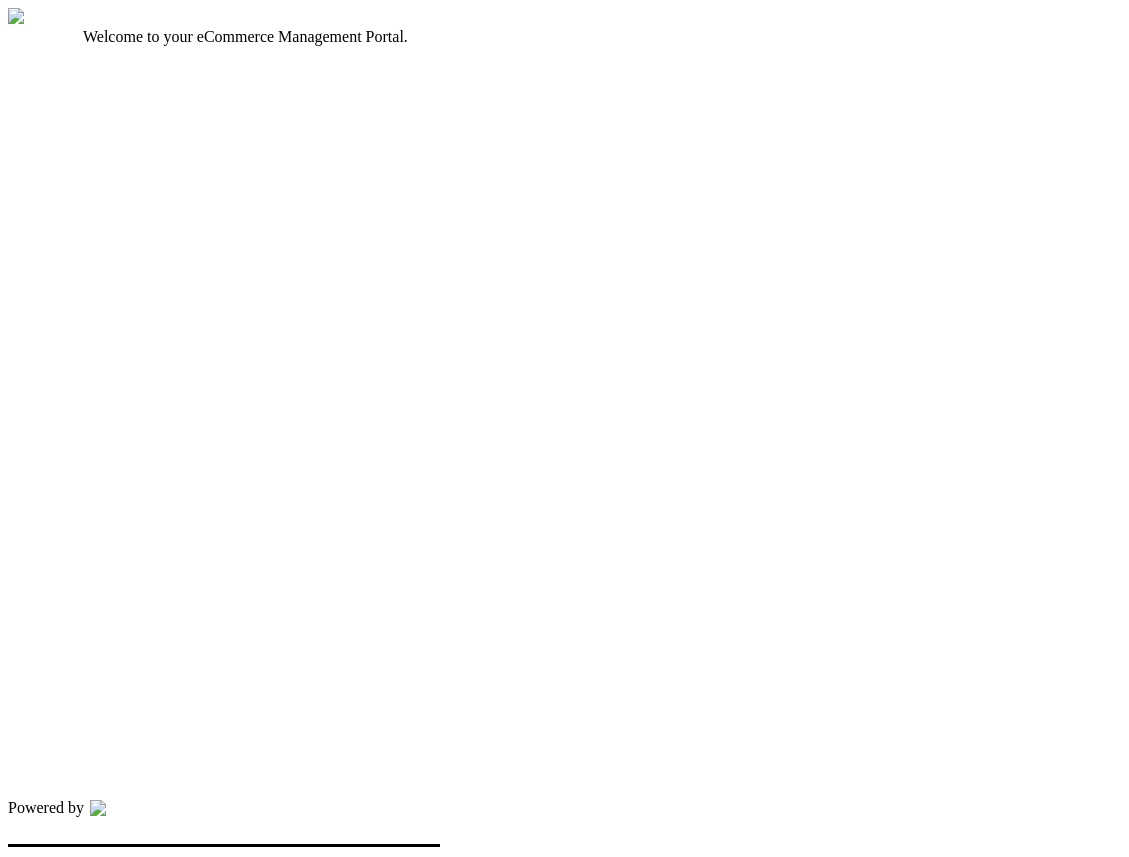 type on "*********" 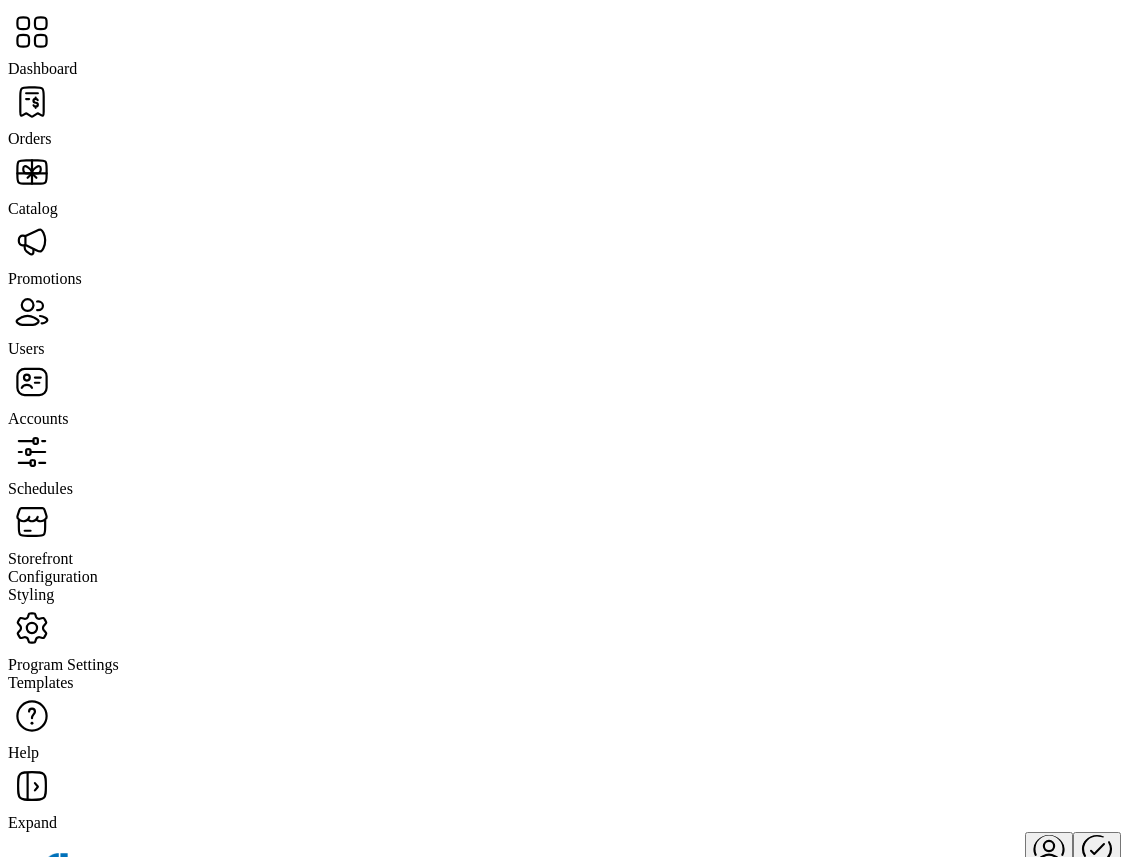 click at bounding box center (564, 34) 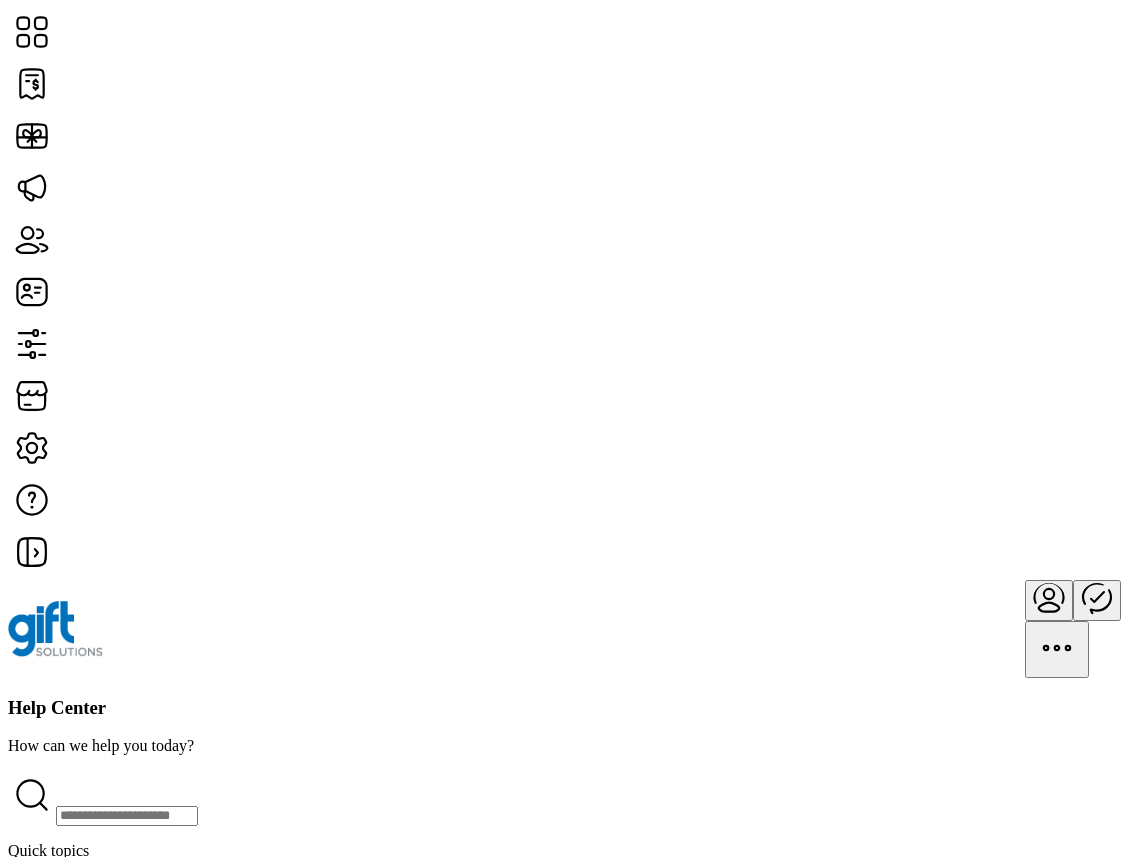 scroll, scrollTop: 78, scrollLeft: 0, axis: vertical 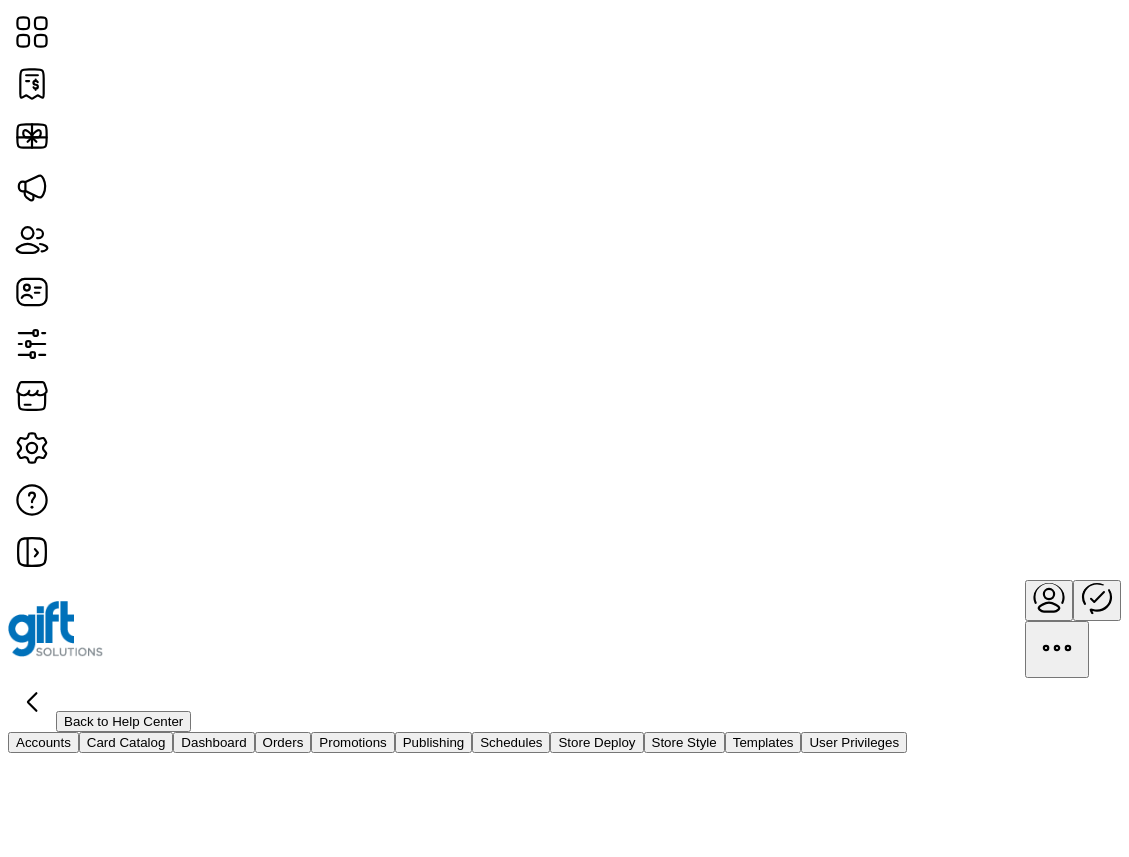 click on "Back to Help Center" at bounding box center (123, 721) 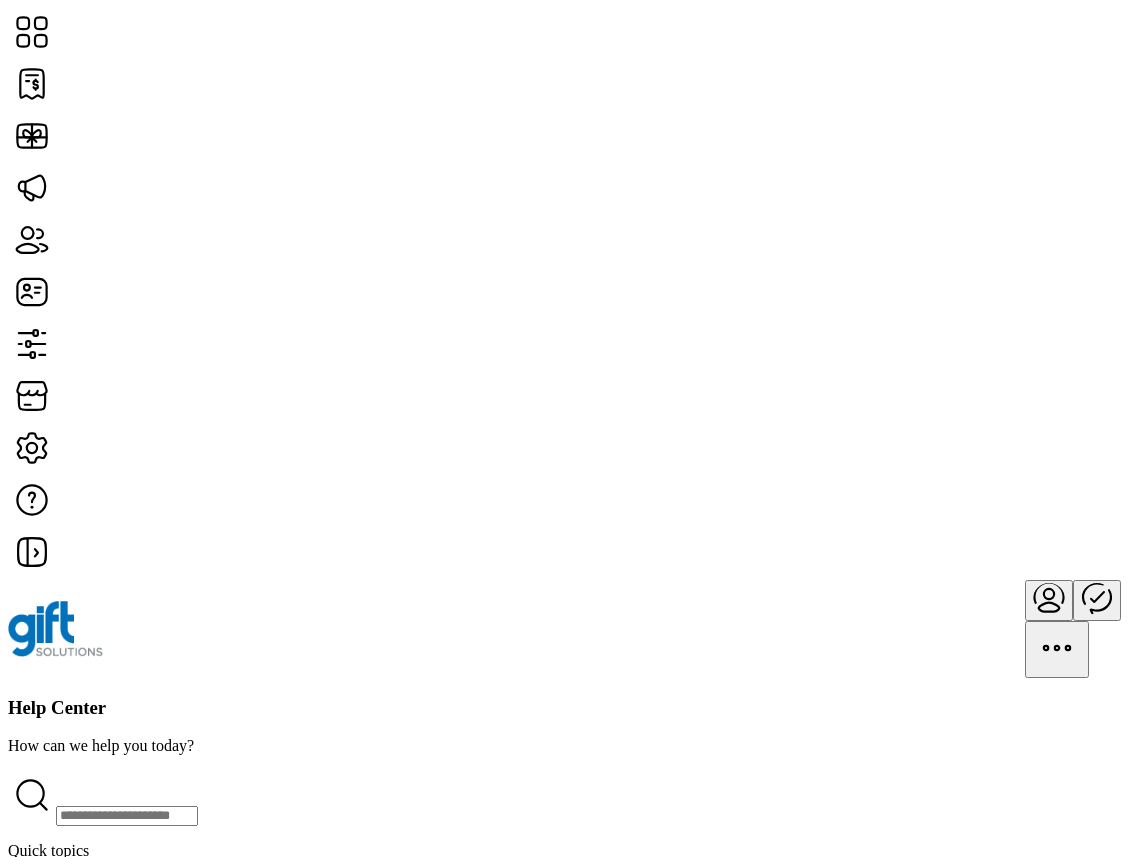 type 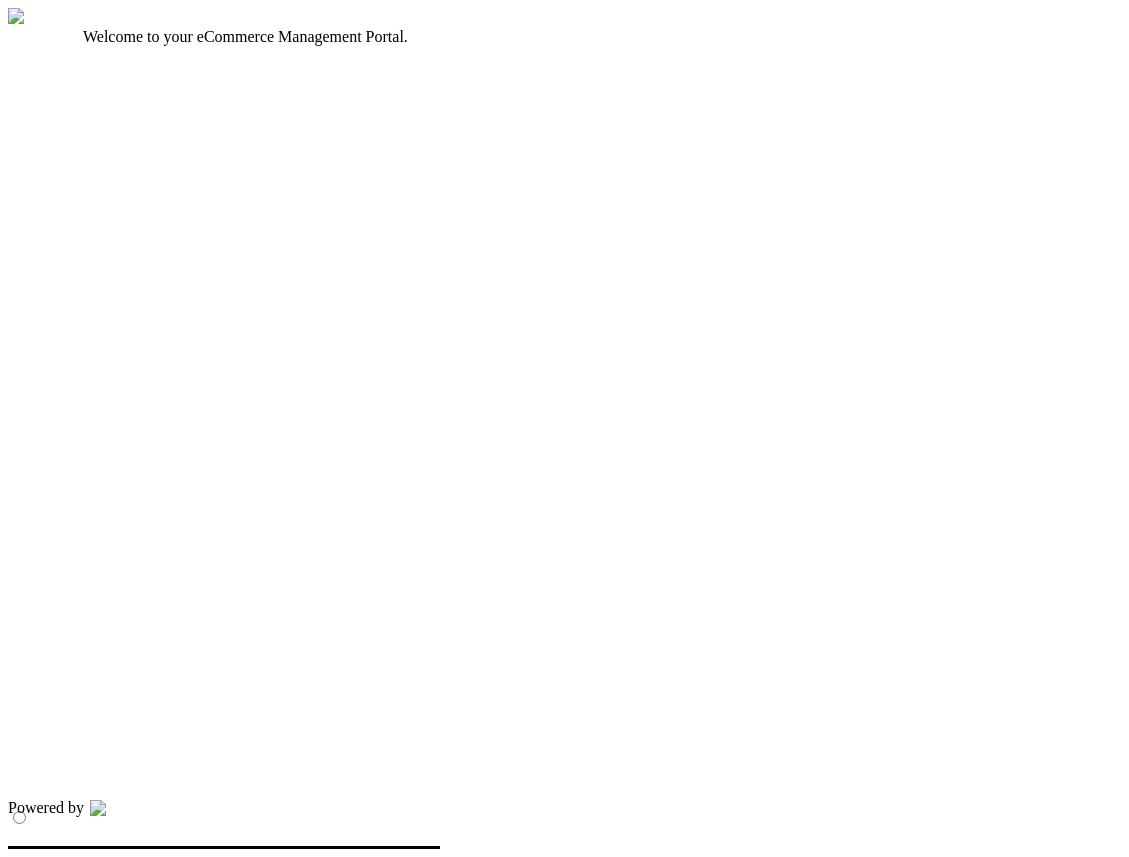 scroll, scrollTop: 0, scrollLeft: 0, axis: both 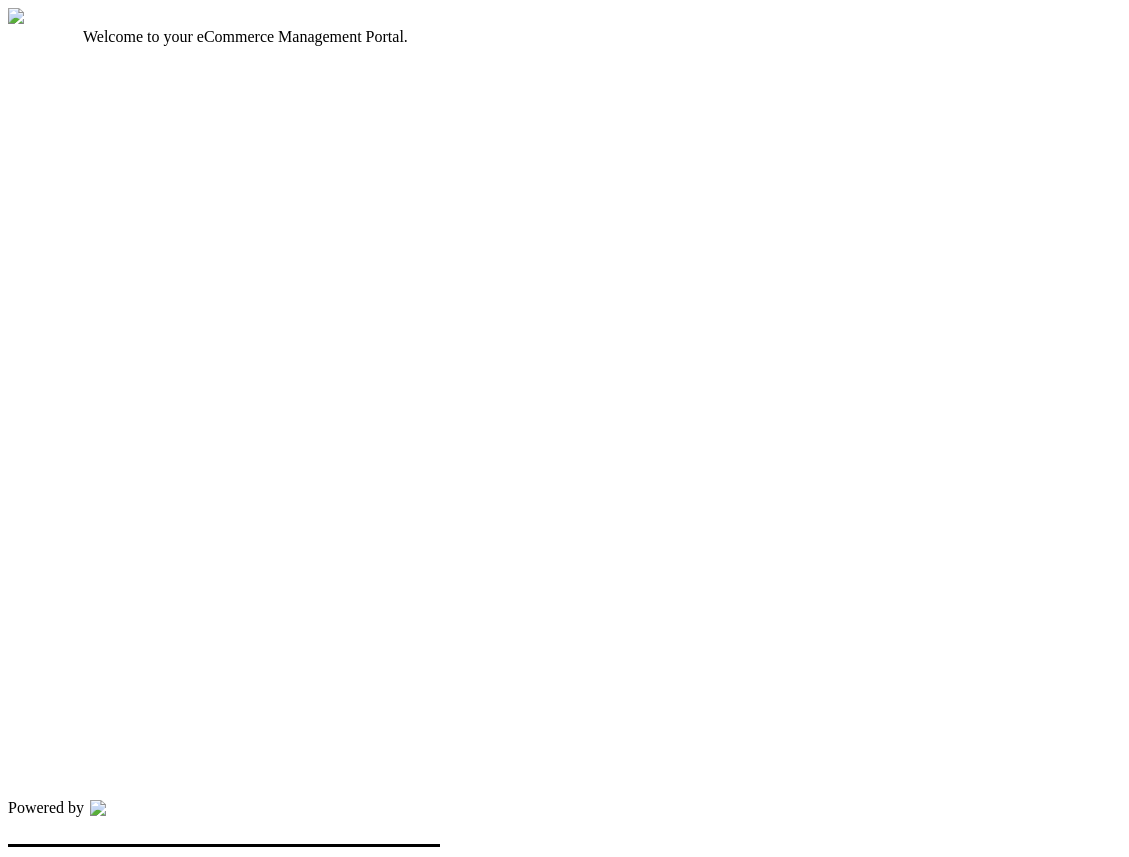 type on "********" 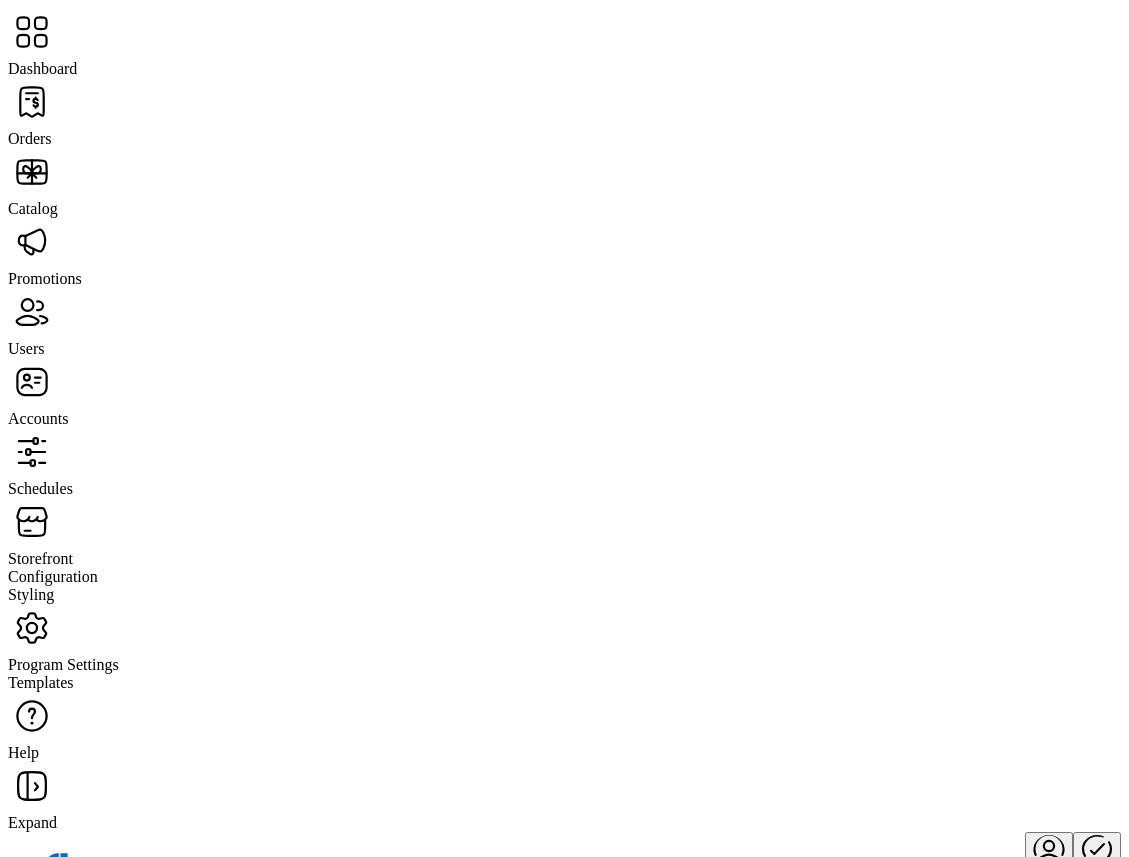 click at bounding box center (564, 34) 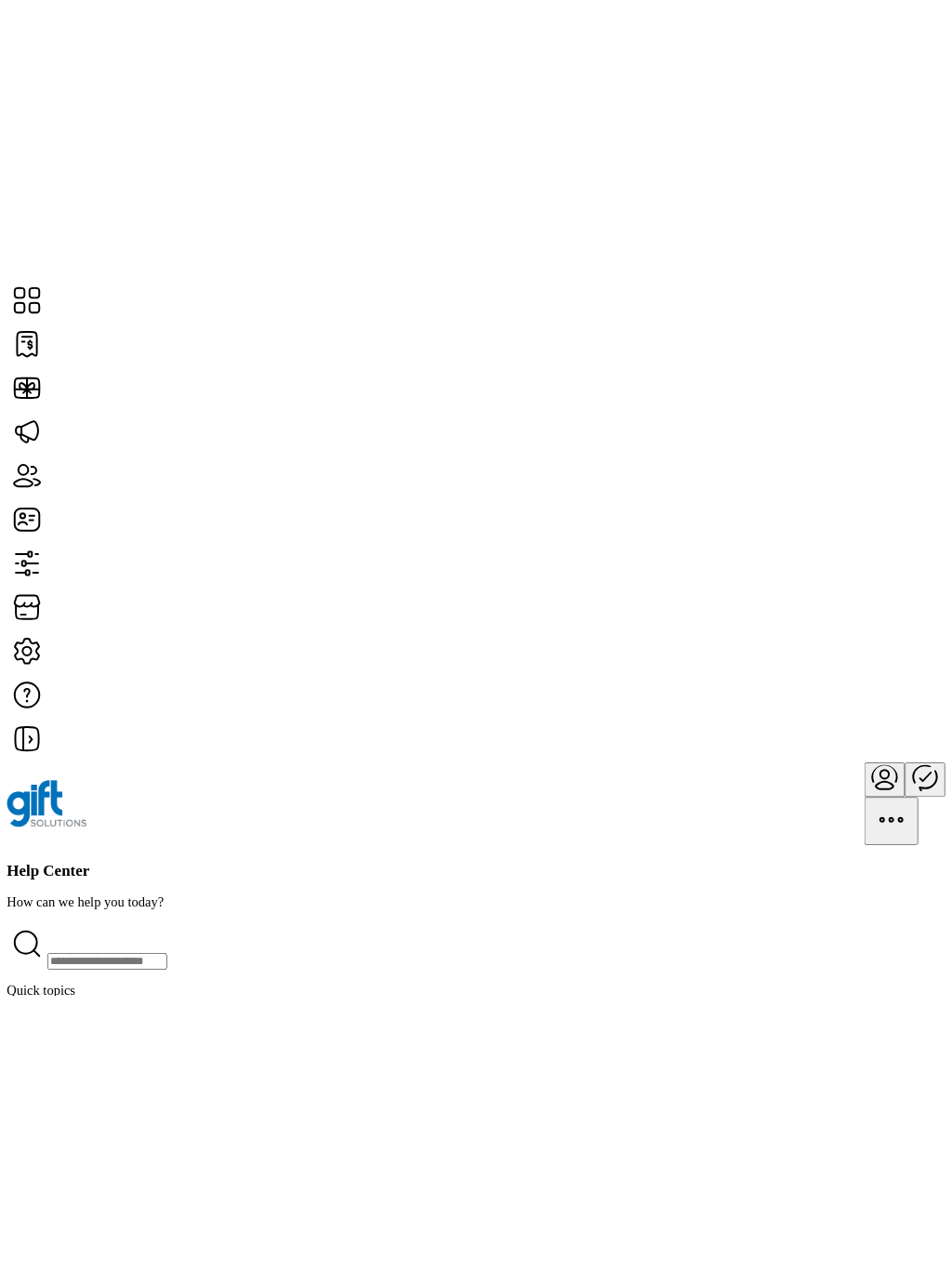 scroll, scrollTop: 684, scrollLeft: 0, axis: vertical 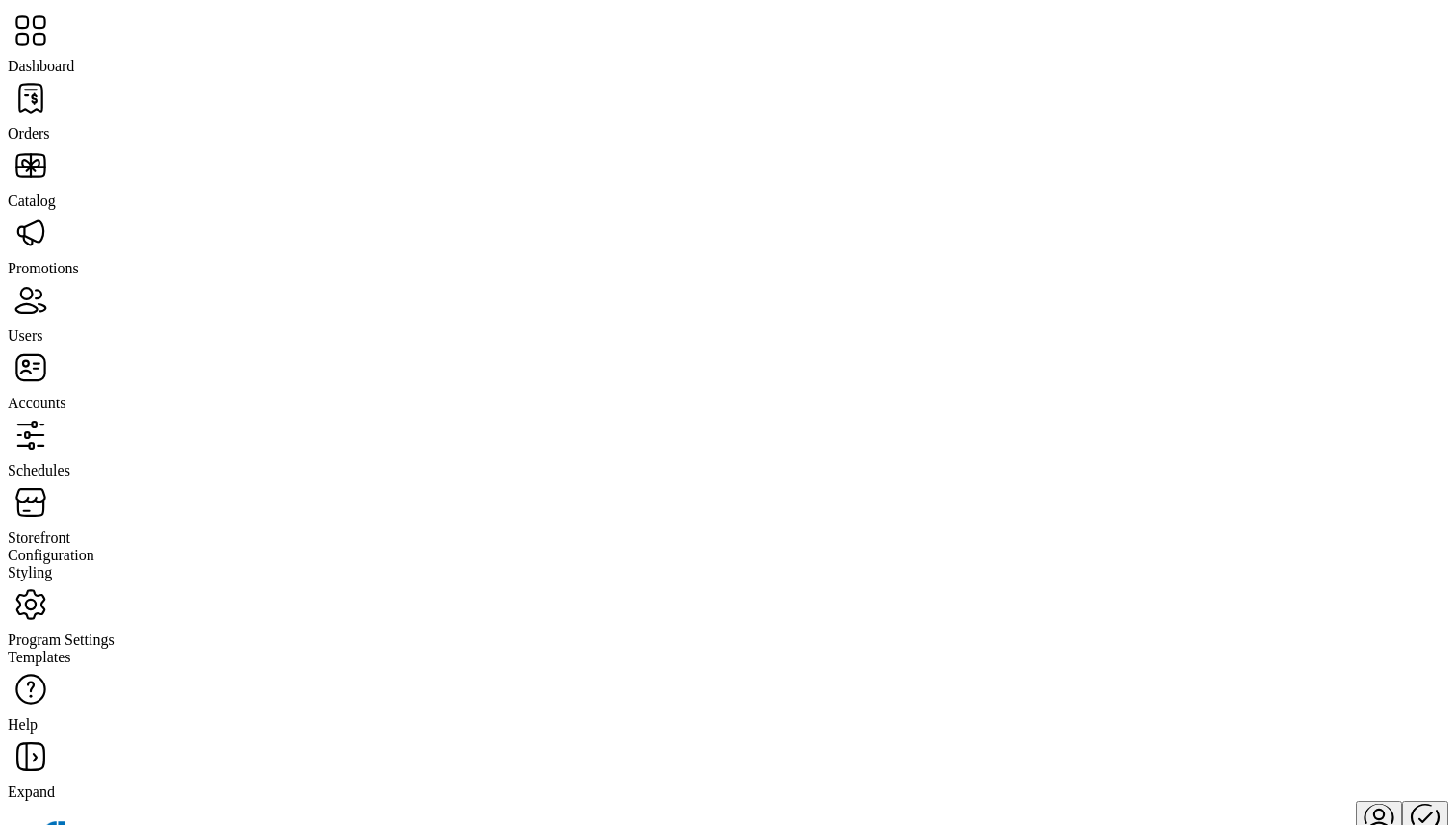 click on "Storefront" at bounding box center [40, 65] 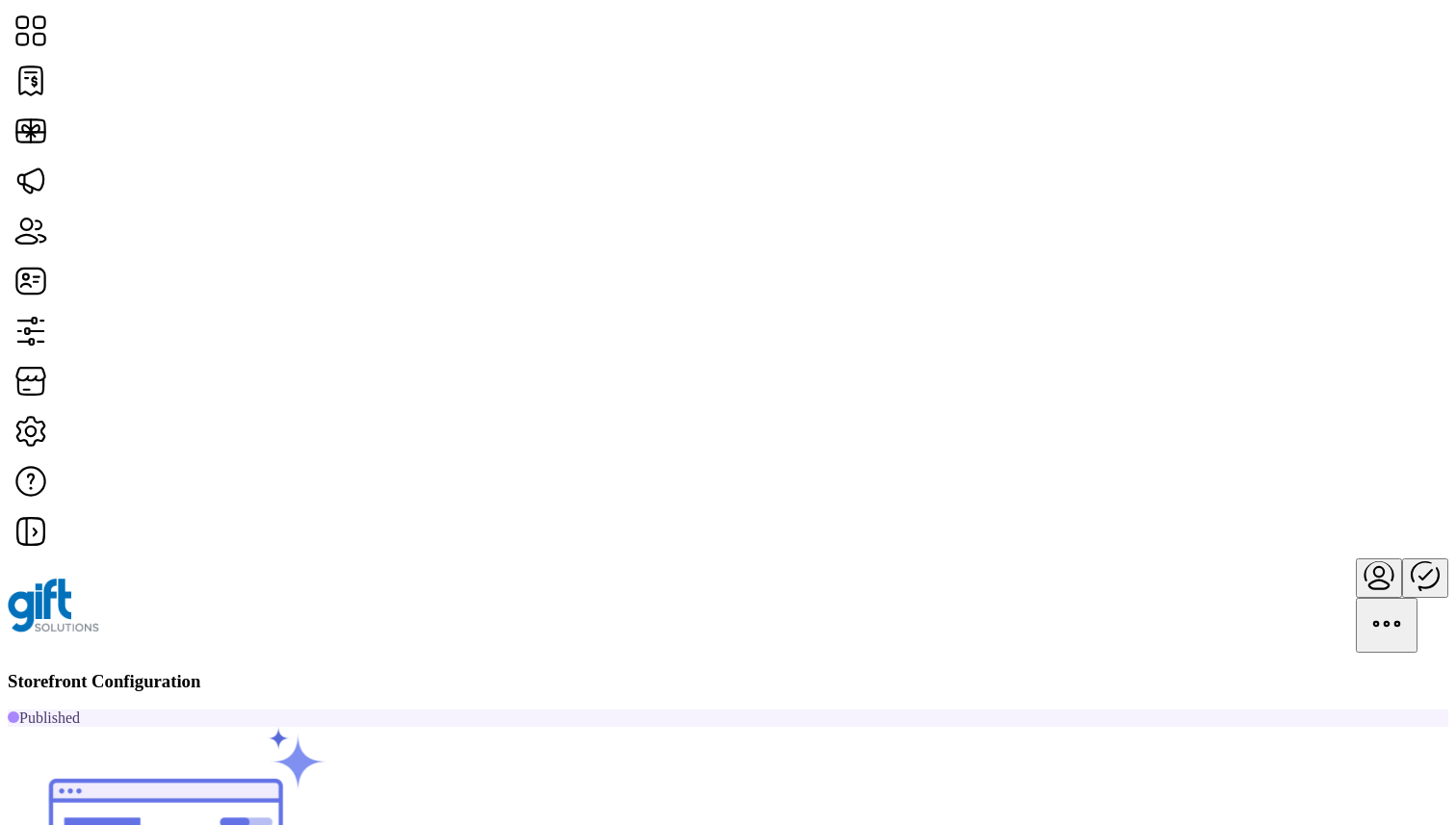 click at bounding box center (58, 1087) 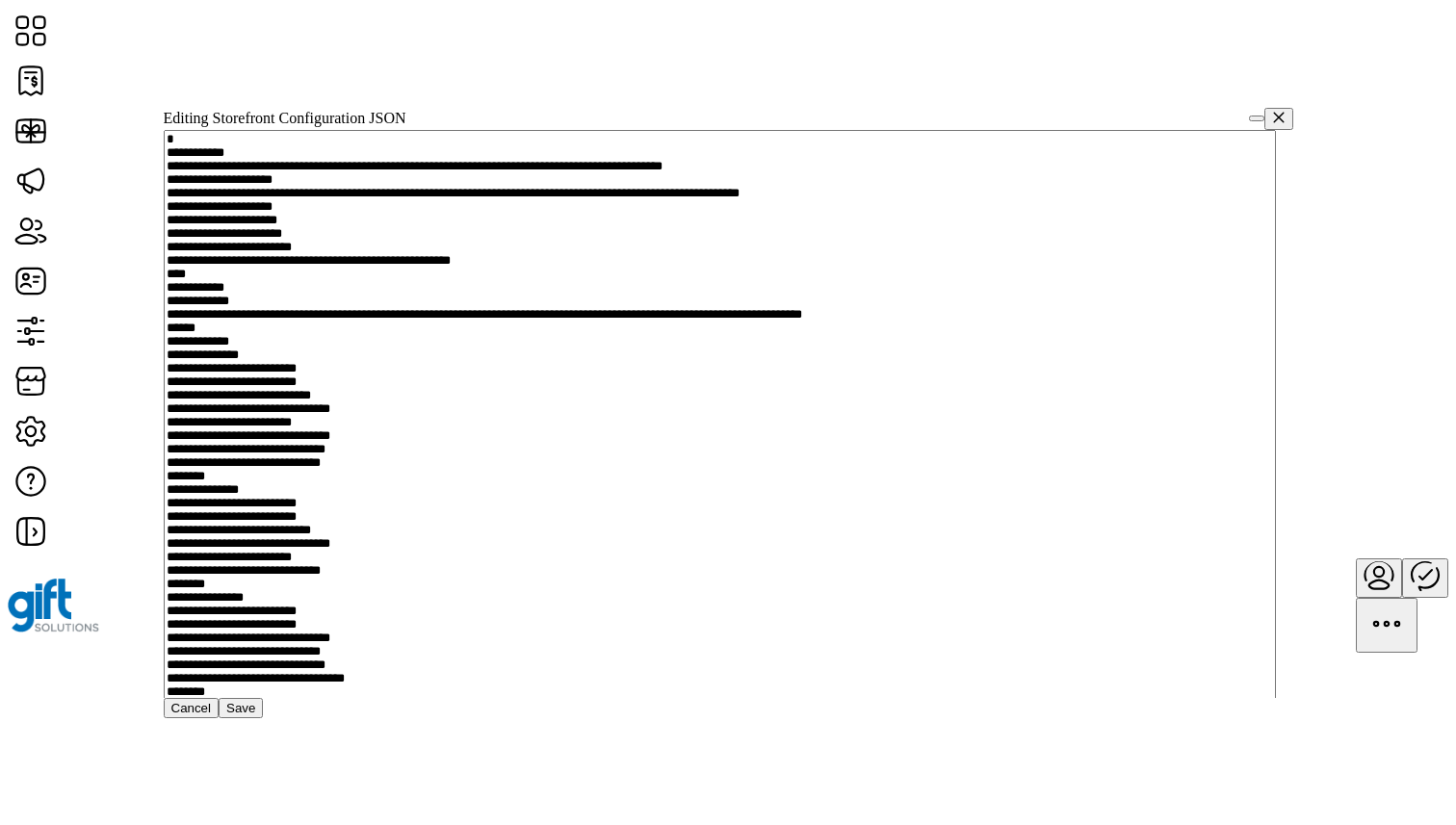 click at bounding box center (719, 3630) 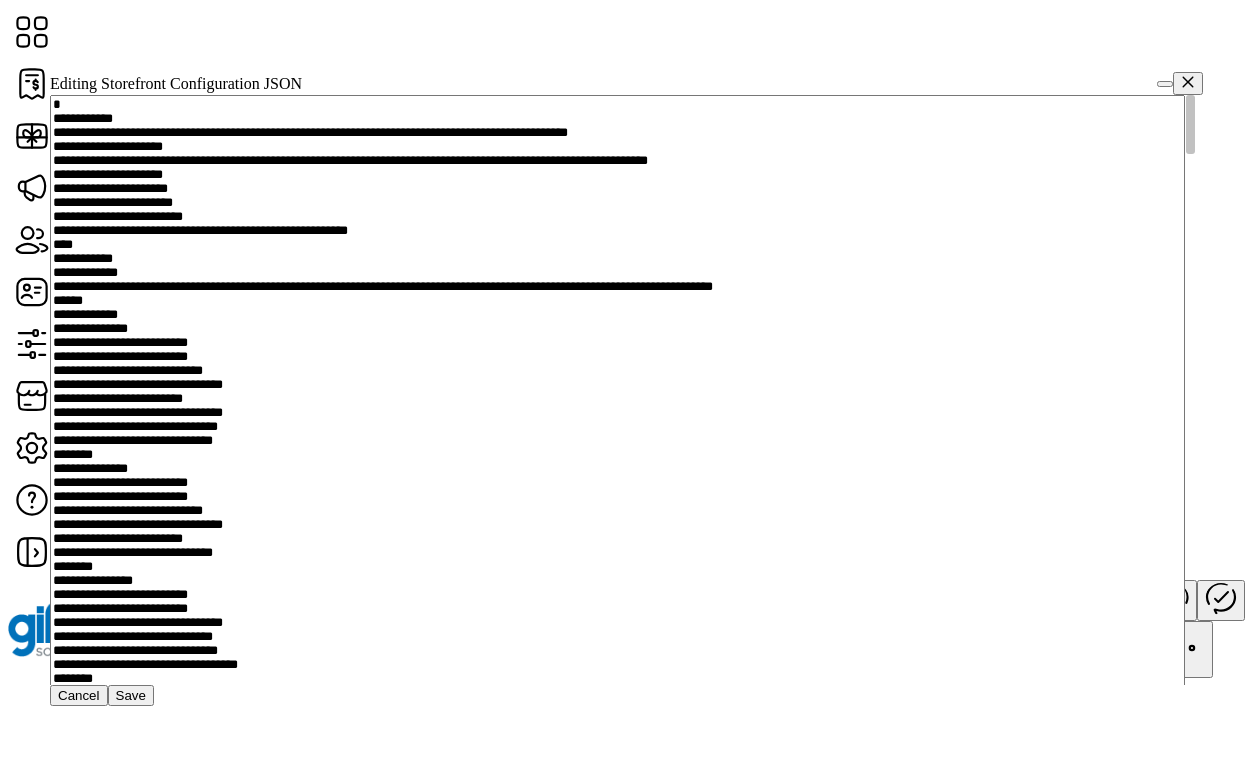 click at bounding box center (617, 3731) 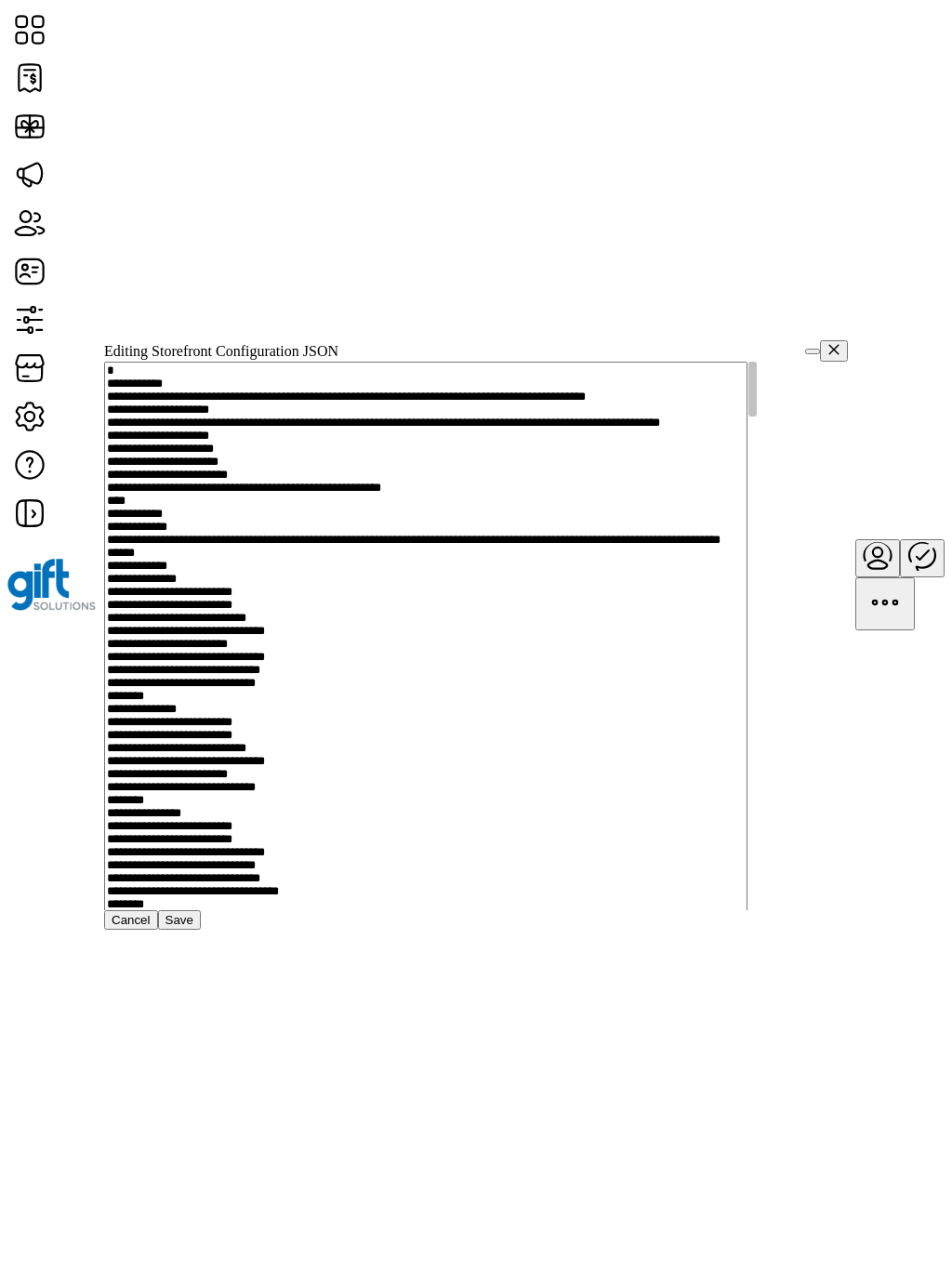 click at bounding box center (426, 3742) 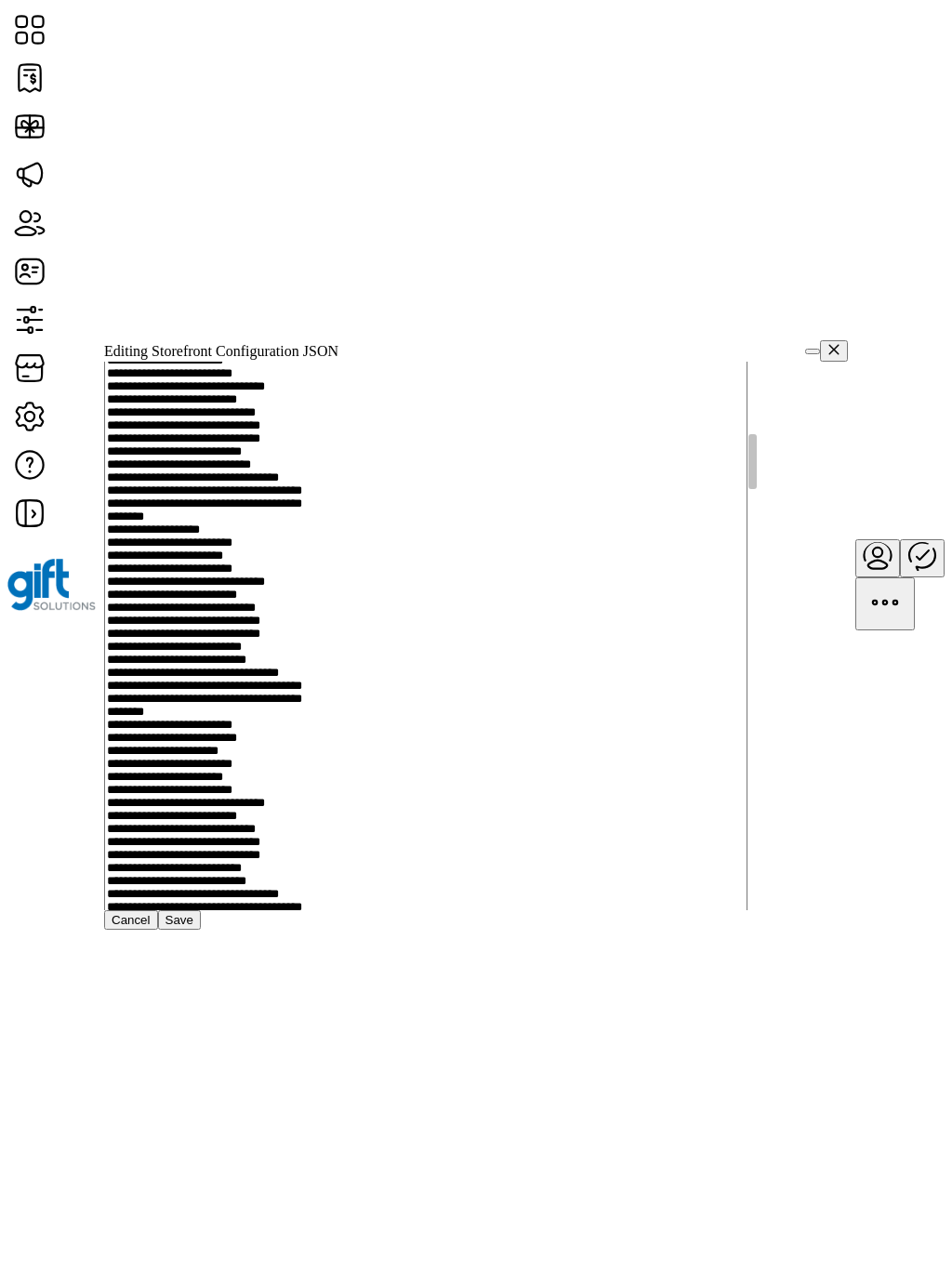 scroll, scrollTop: 1000, scrollLeft: 0, axis: vertical 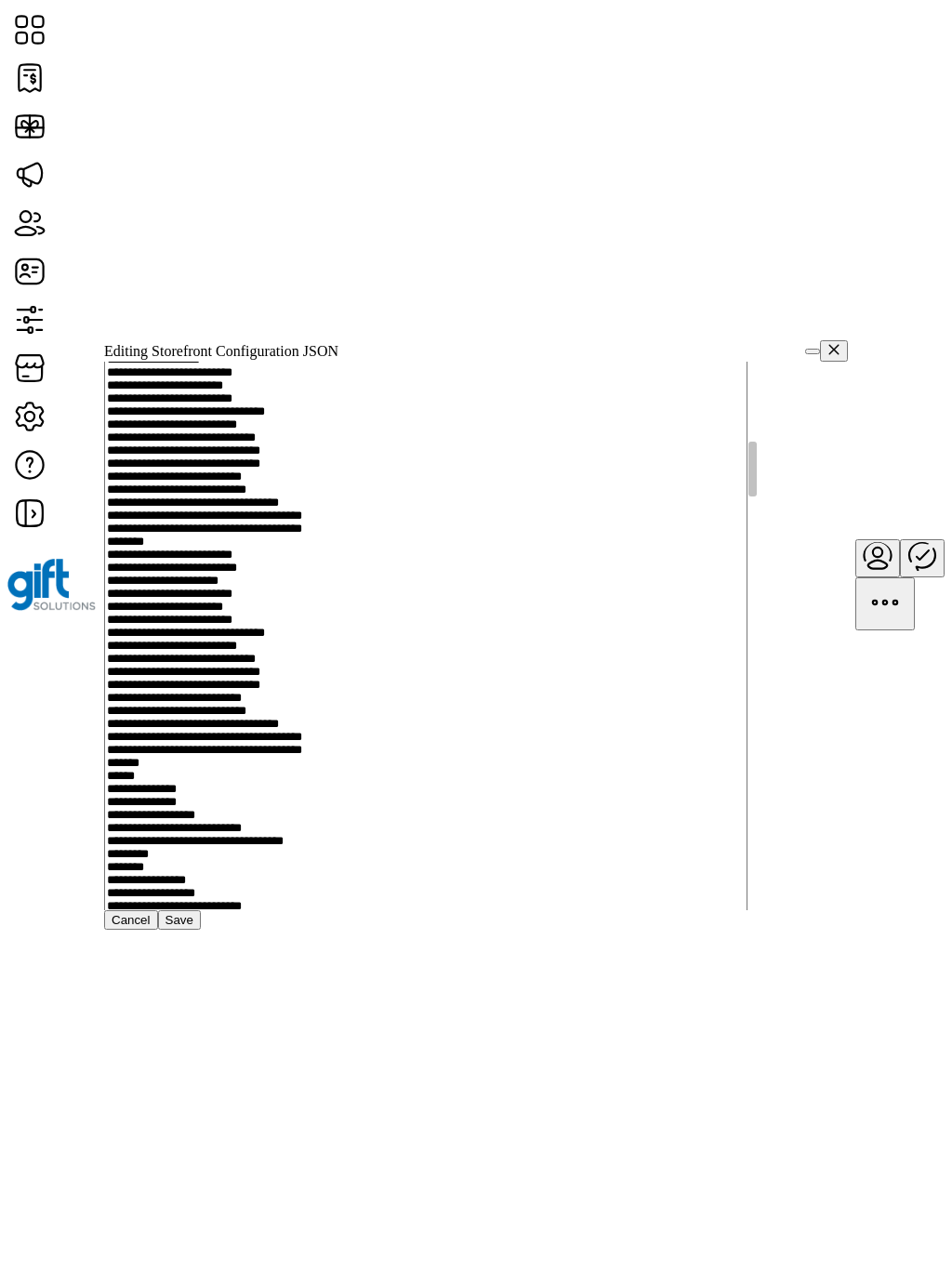 click at bounding box center [426, 2742] 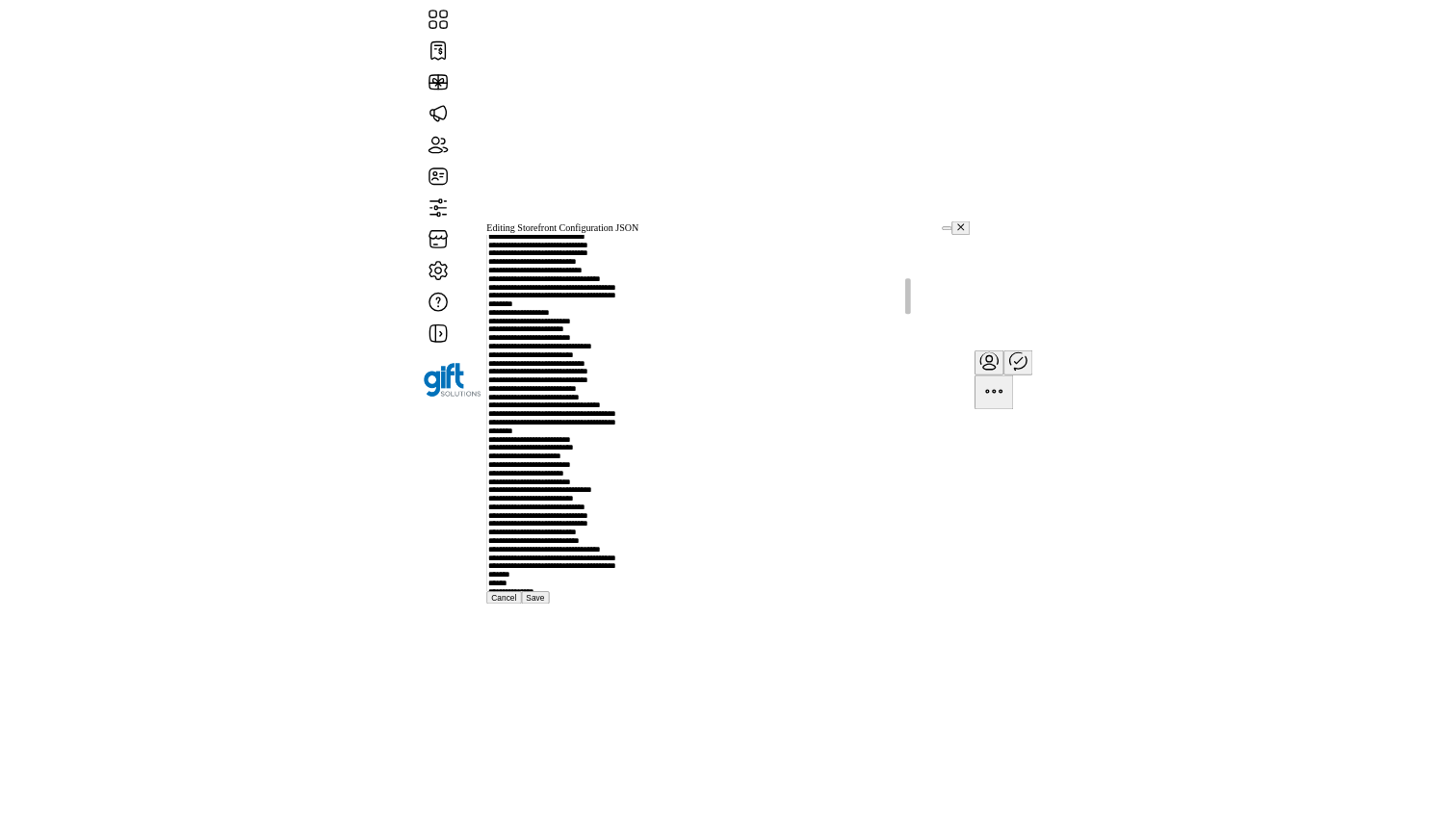 scroll, scrollTop: 0, scrollLeft: 0, axis: both 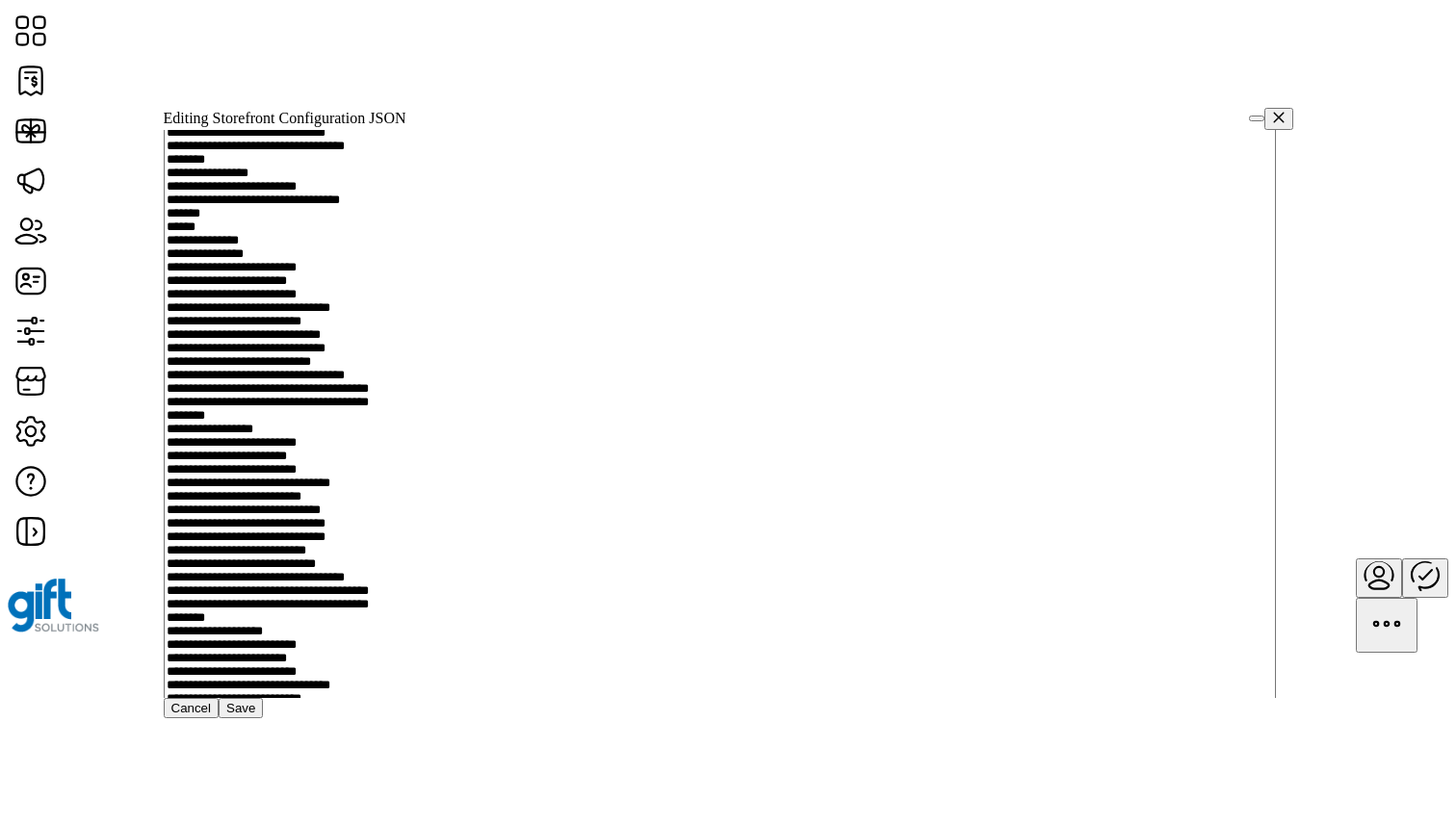 click at bounding box center (719, 3167) 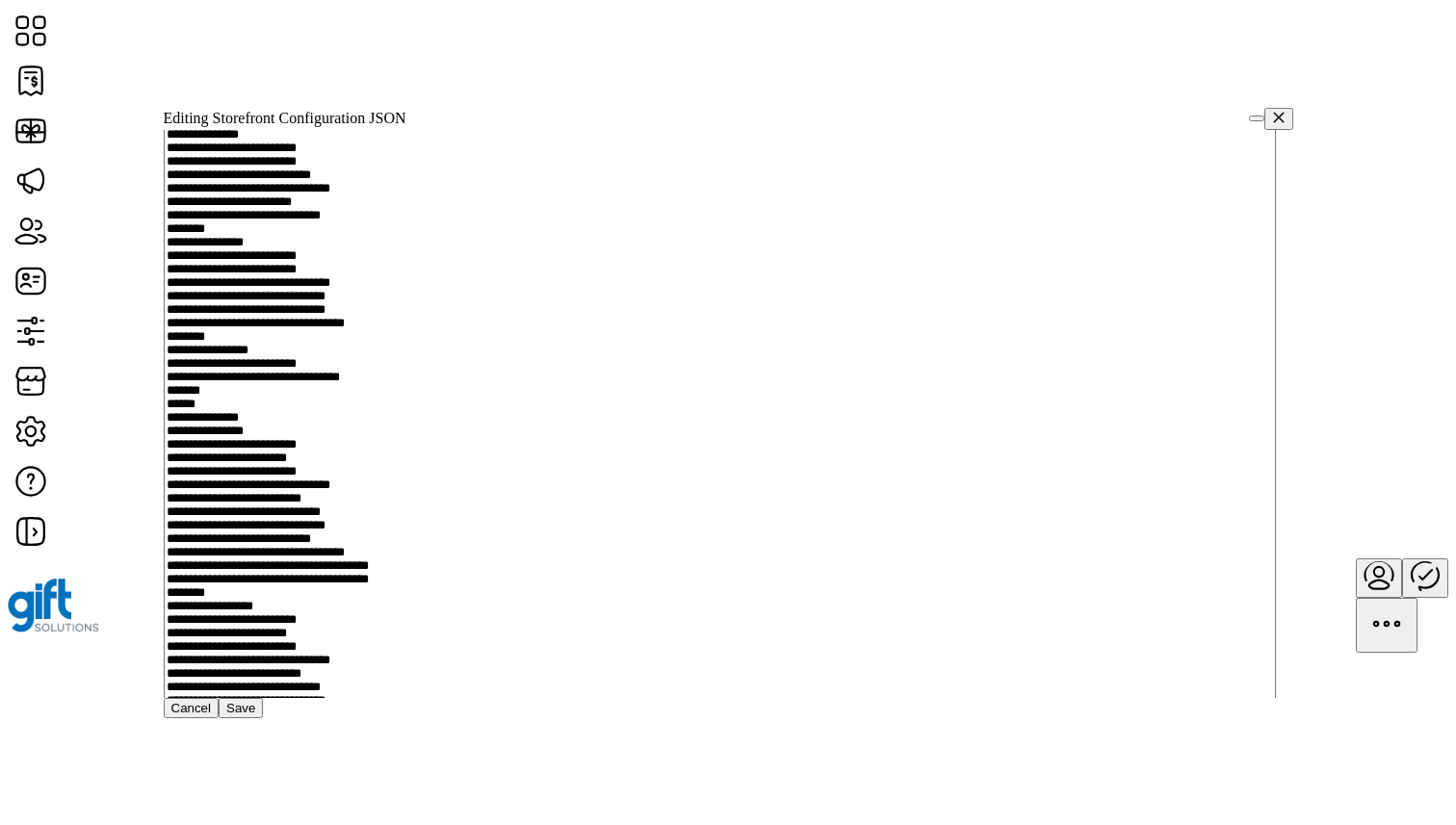 type on "**********" 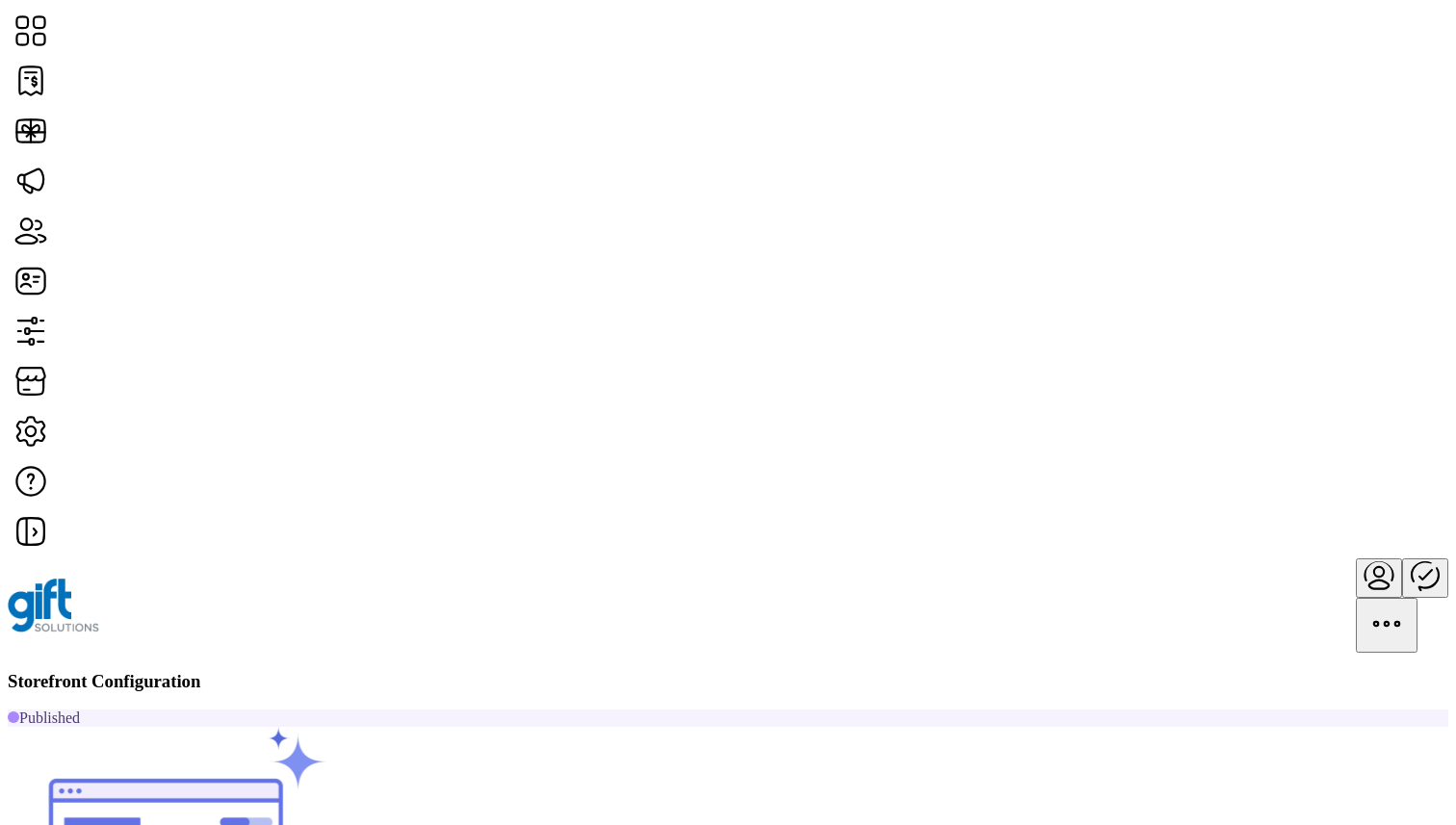 click at bounding box center (58, 1089) 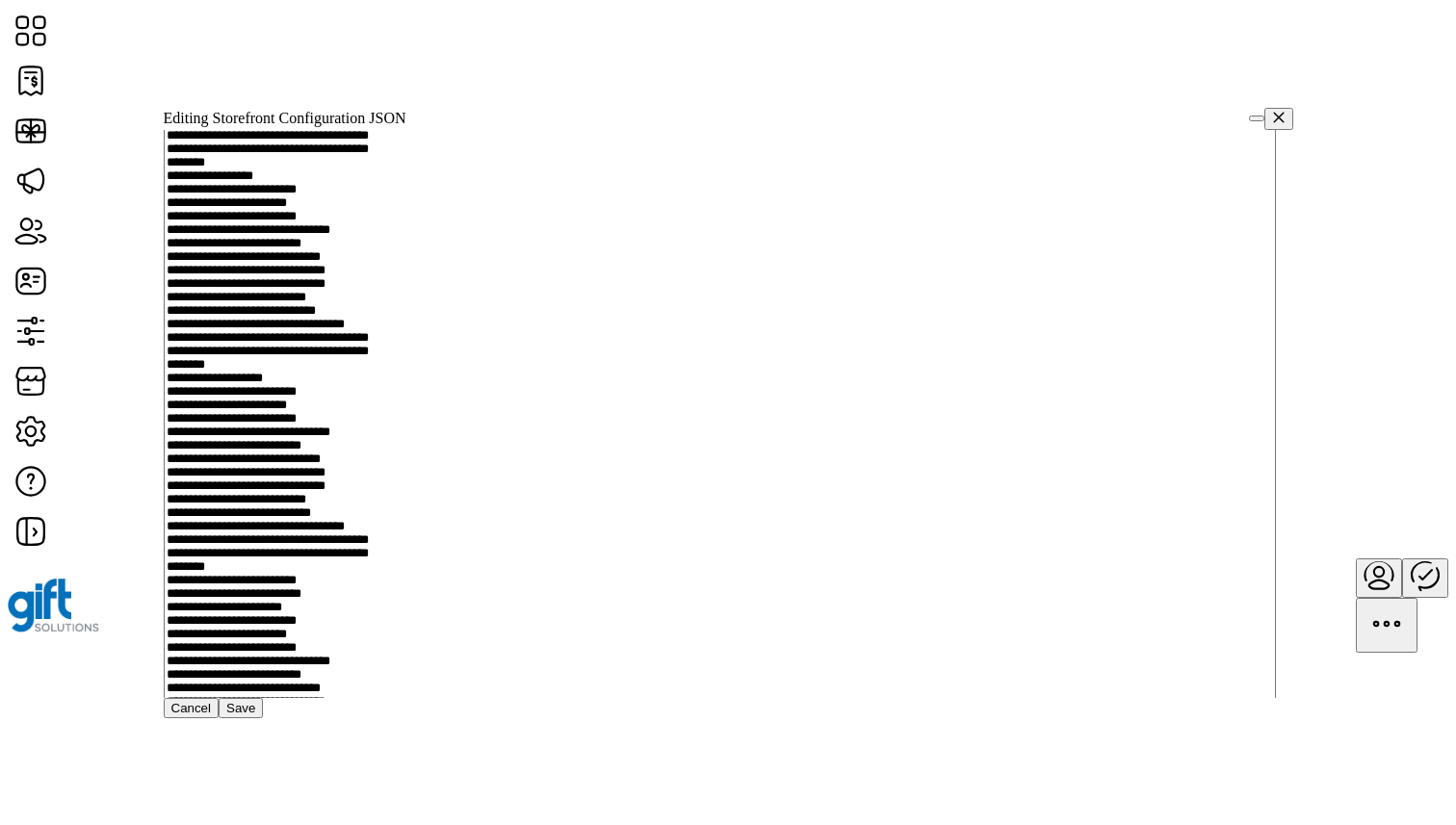 scroll, scrollTop: 1097, scrollLeft: 0, axis: vertical 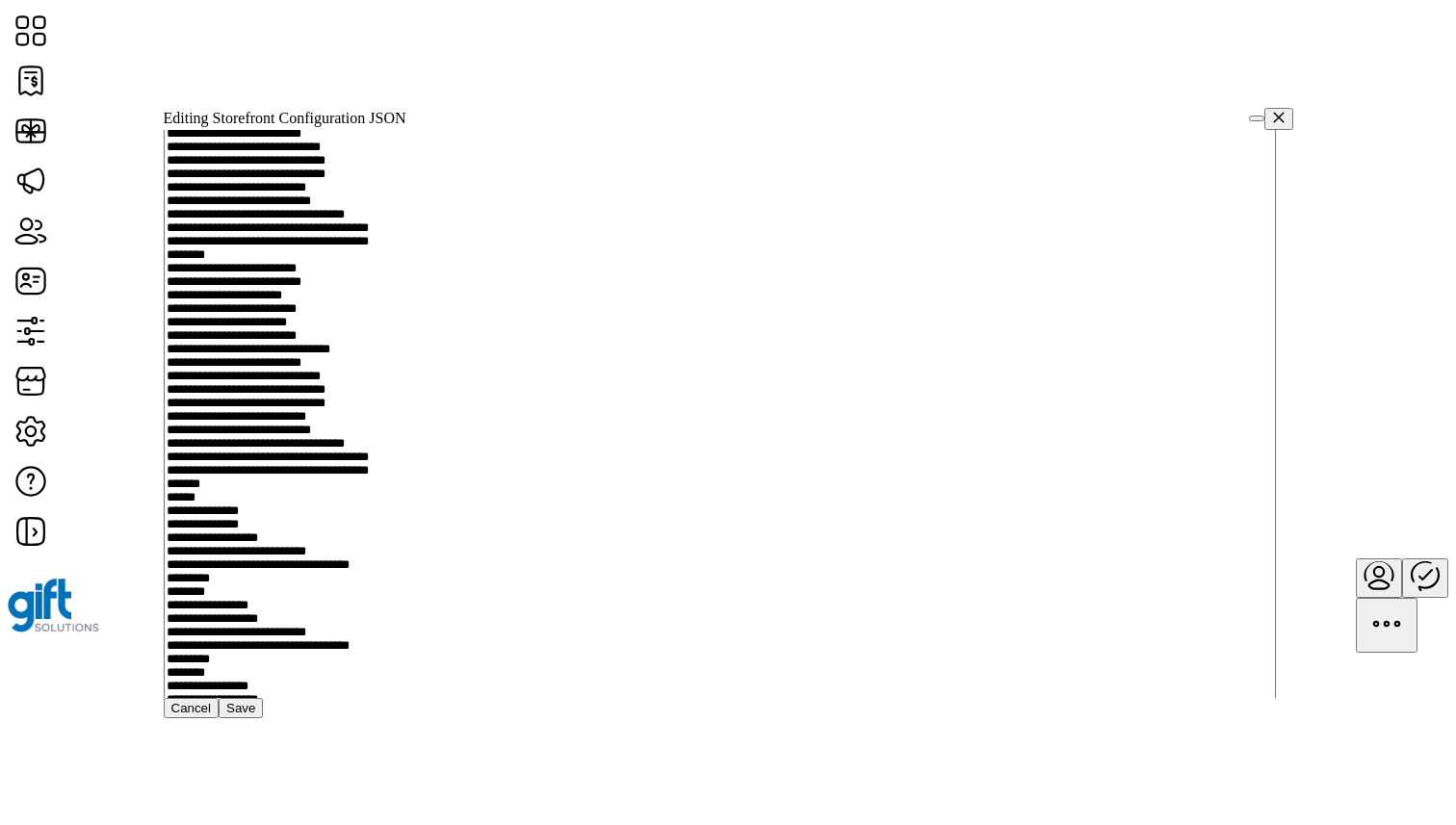 click at bounding box center (719, 2533) 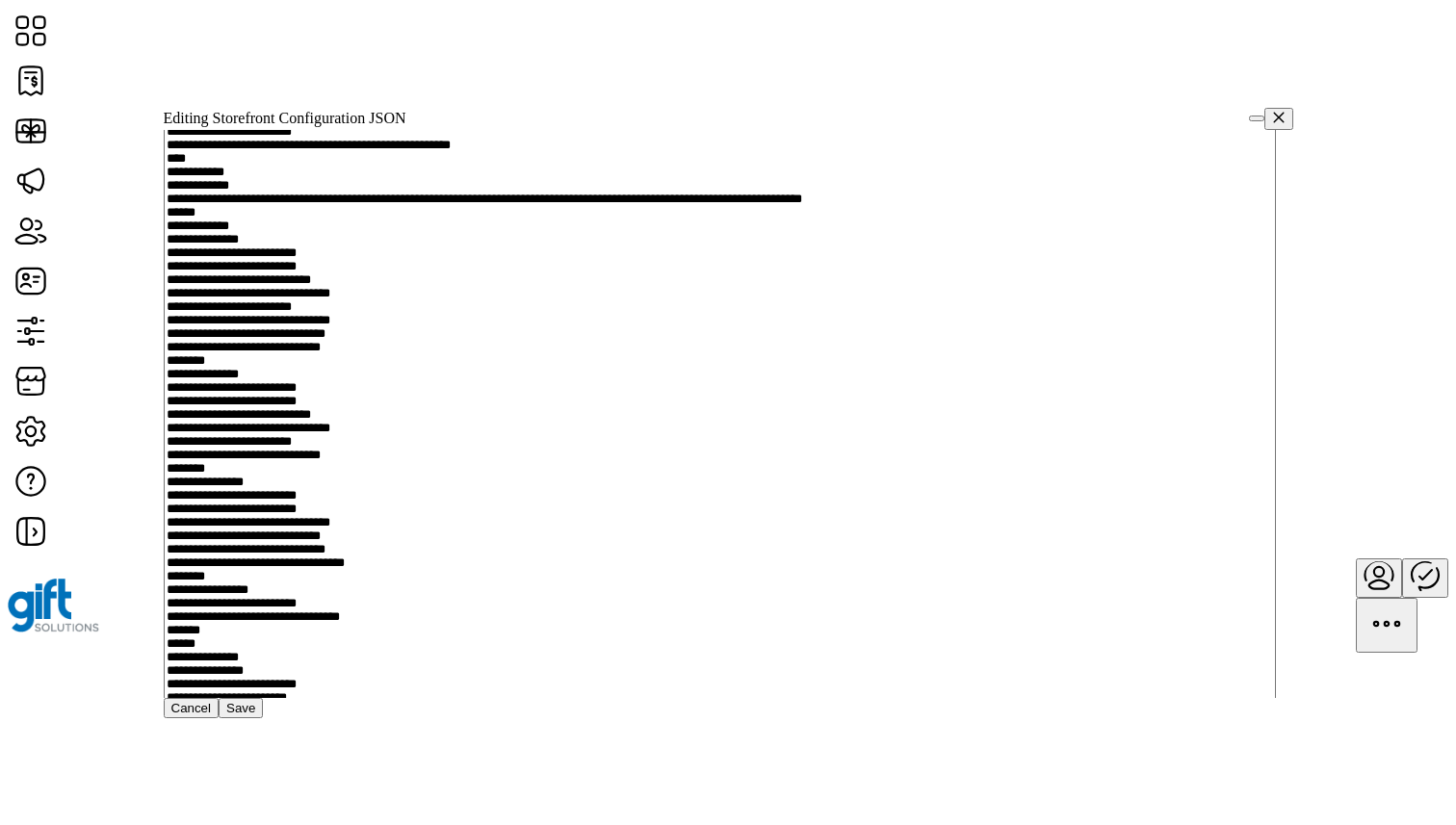 scroll, scrollTop: 107, scrollLeft: 0, axis: vertical 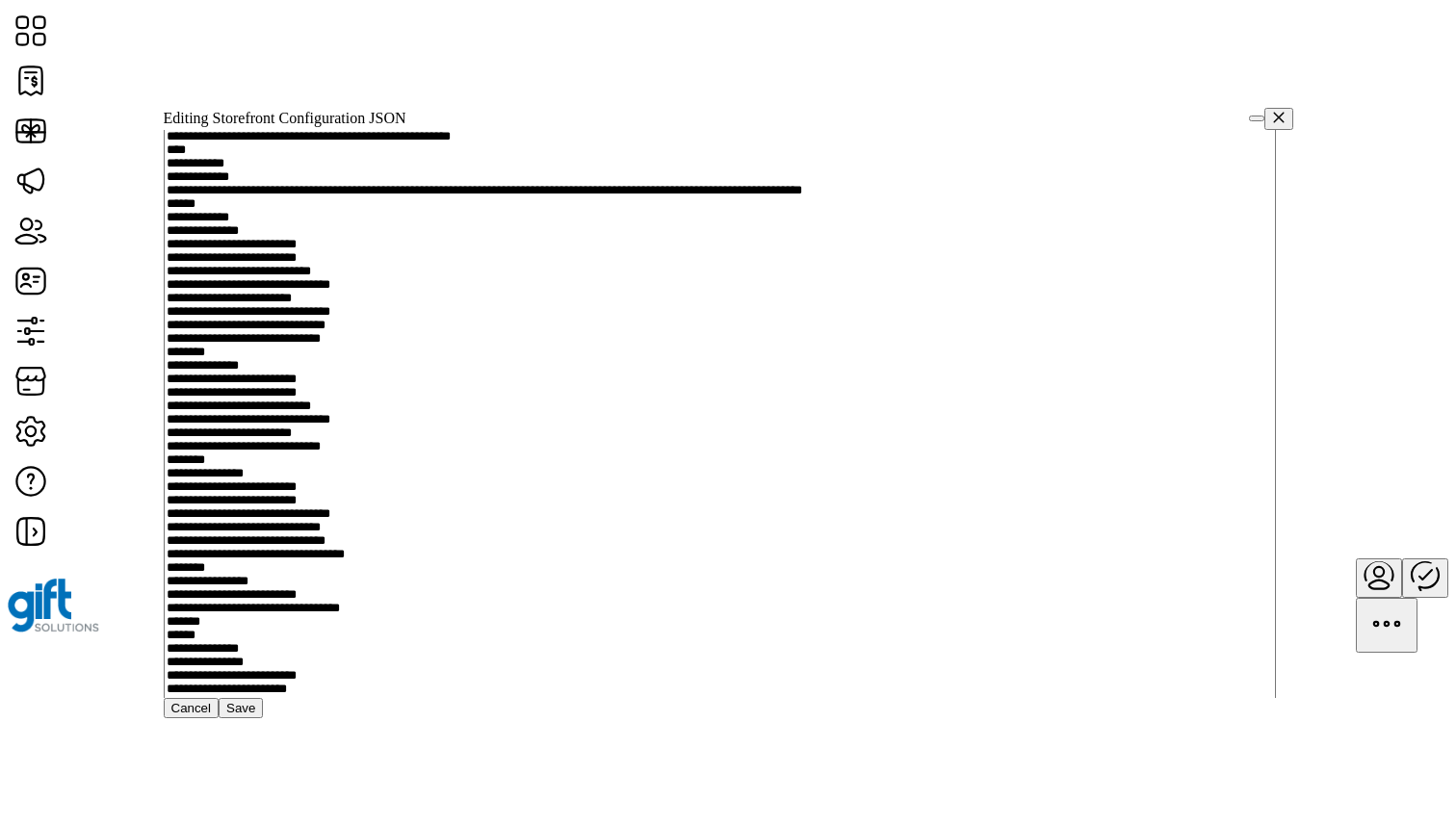 click at bounding box center [719, 3506] 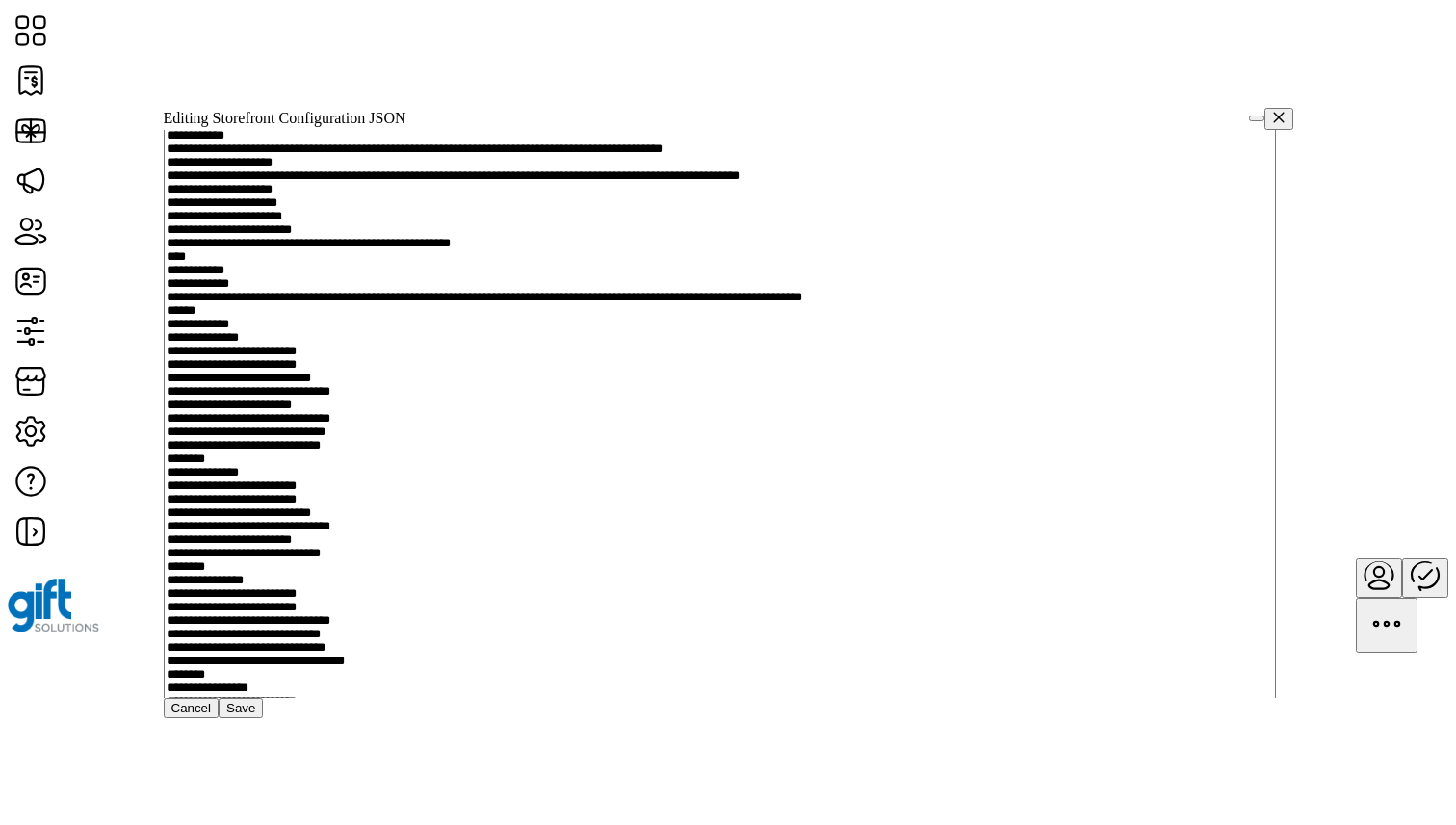 scroll, scrollTop: 709, scrollLeft: 0, axis: vertical 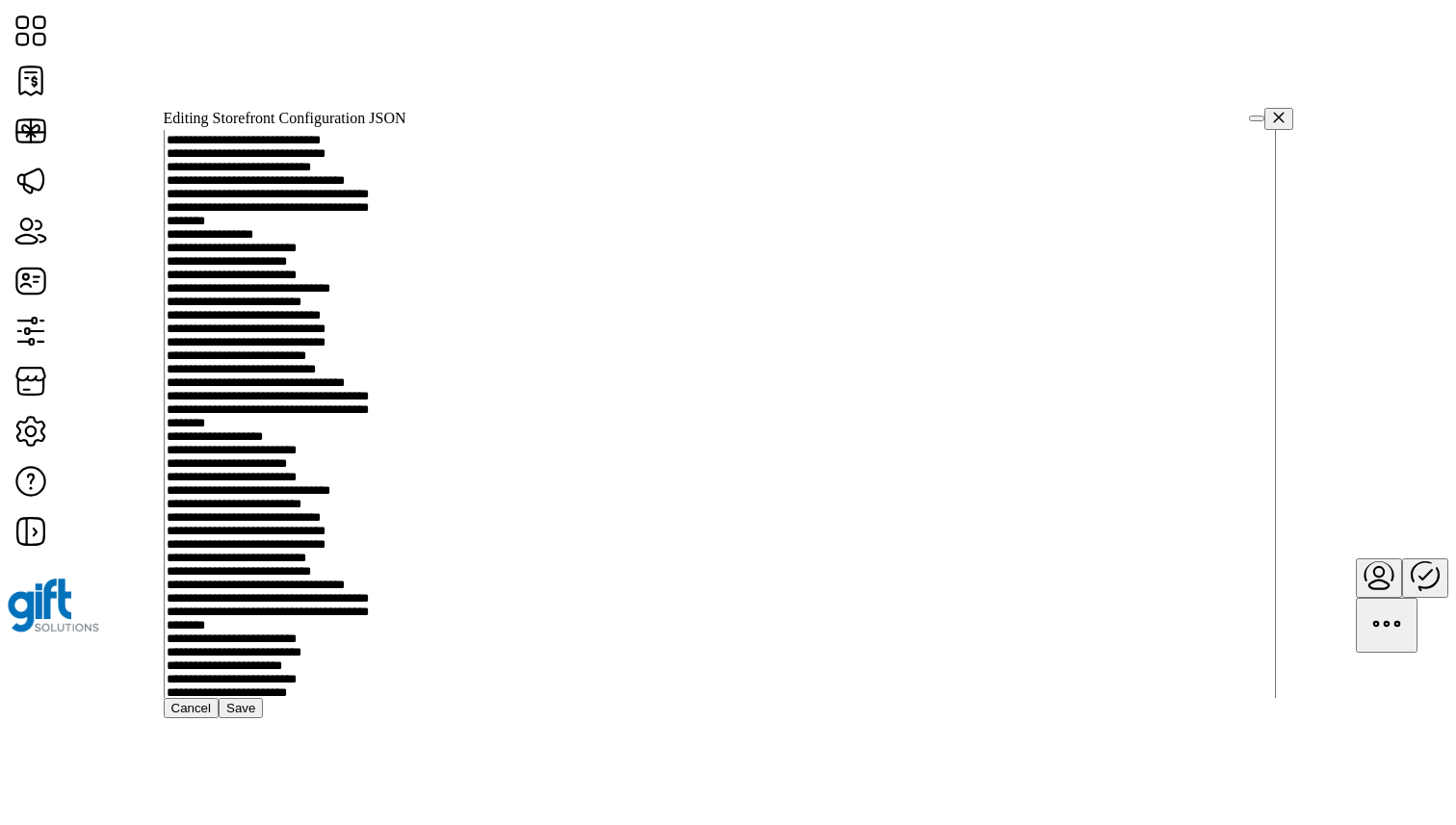type on "**********" 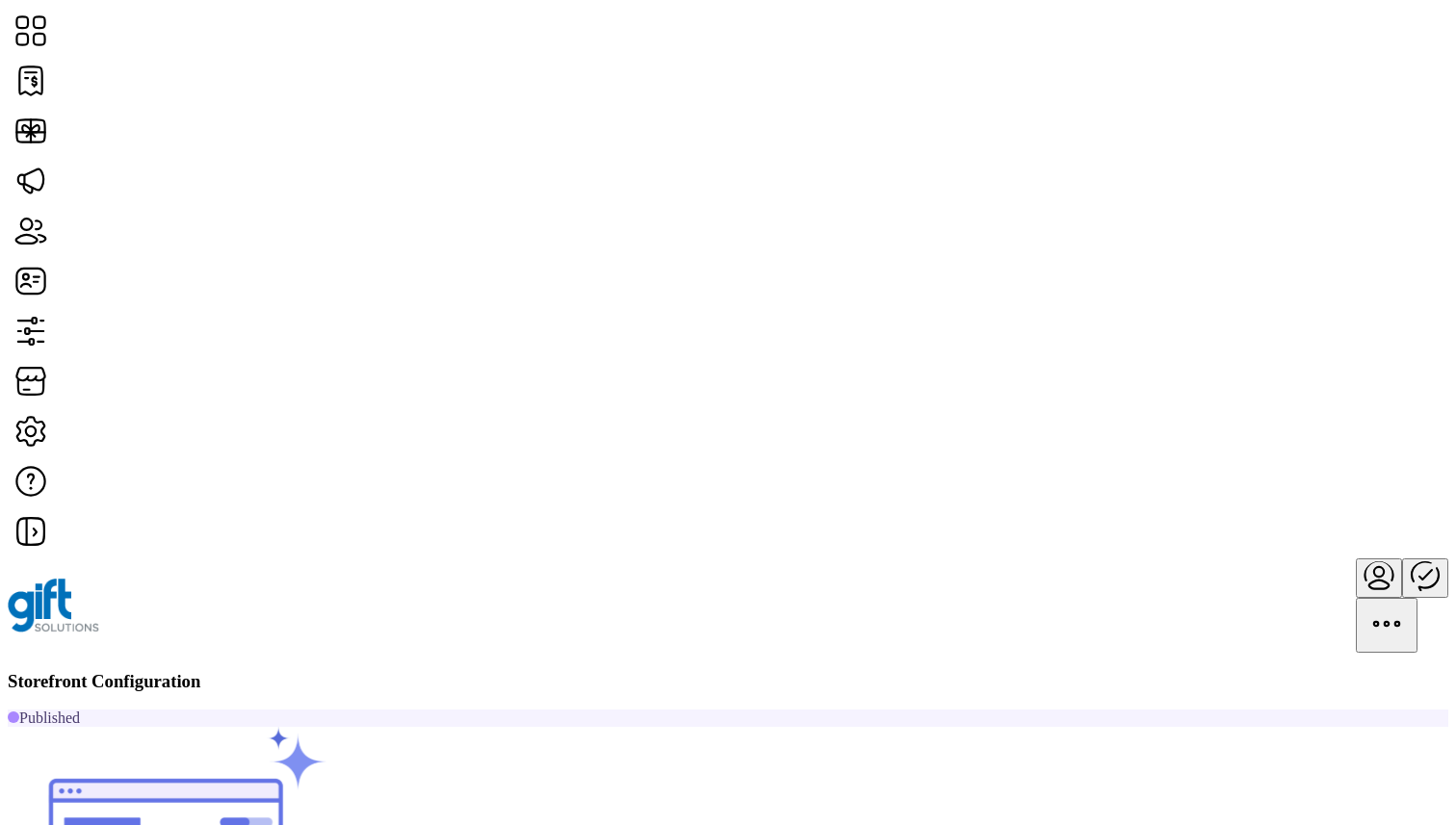 click at bounding box center (58, 1088) 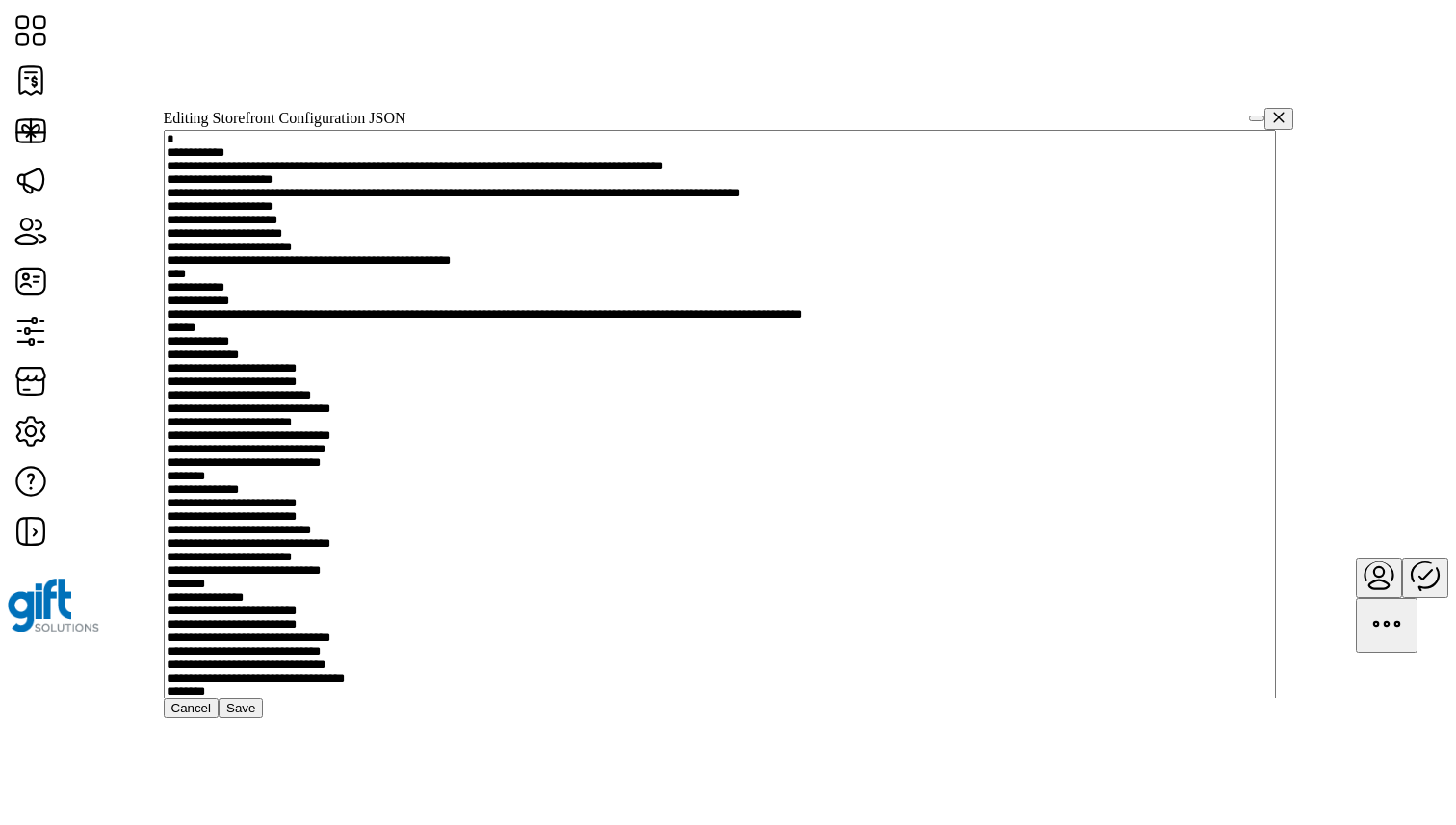 click at bounding box center (719, 3630) 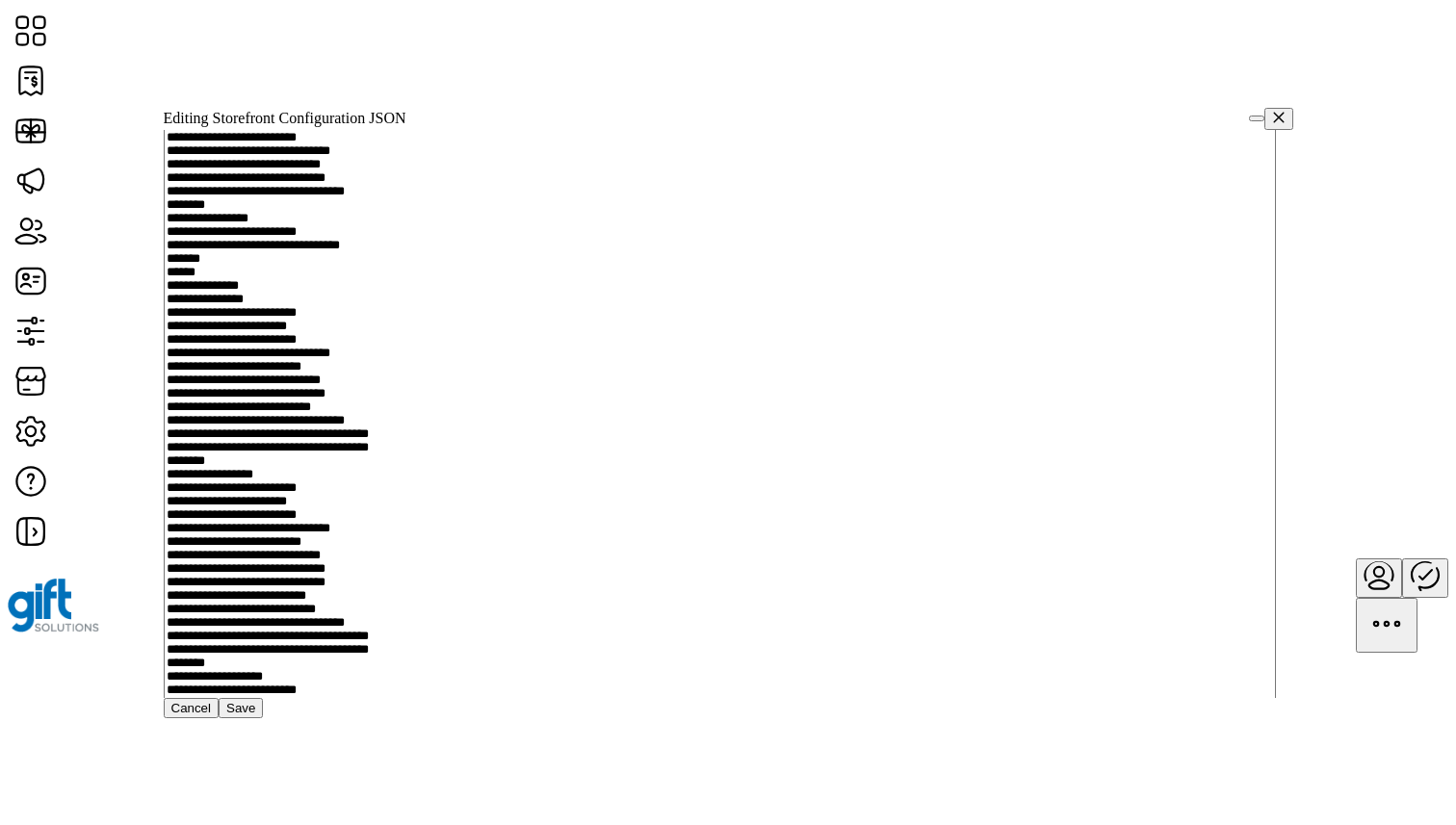 scroll, scrollTop: 597, scrollLeft: 0, axis: vertical 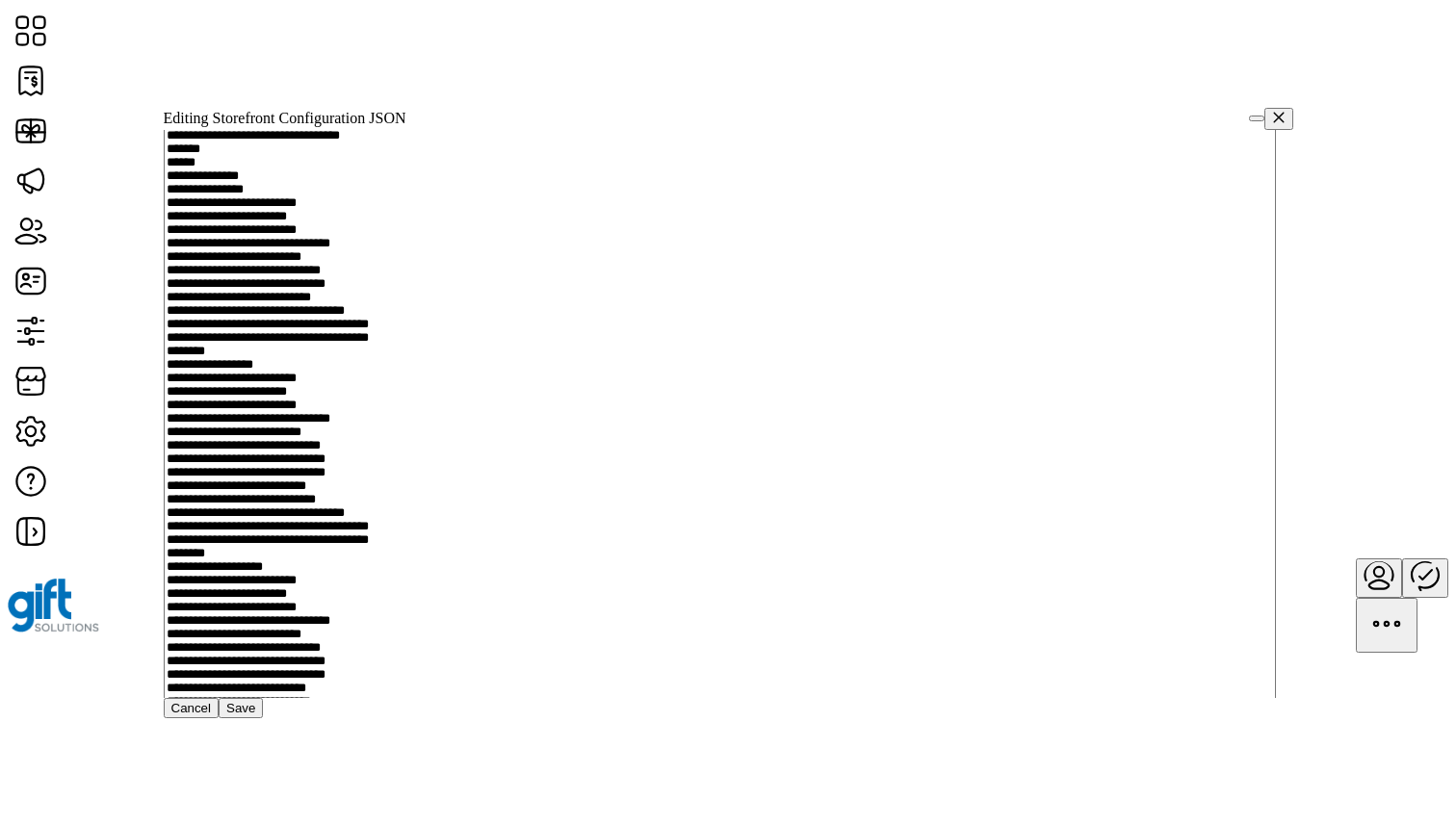 click at bounding box center (719, 3033) 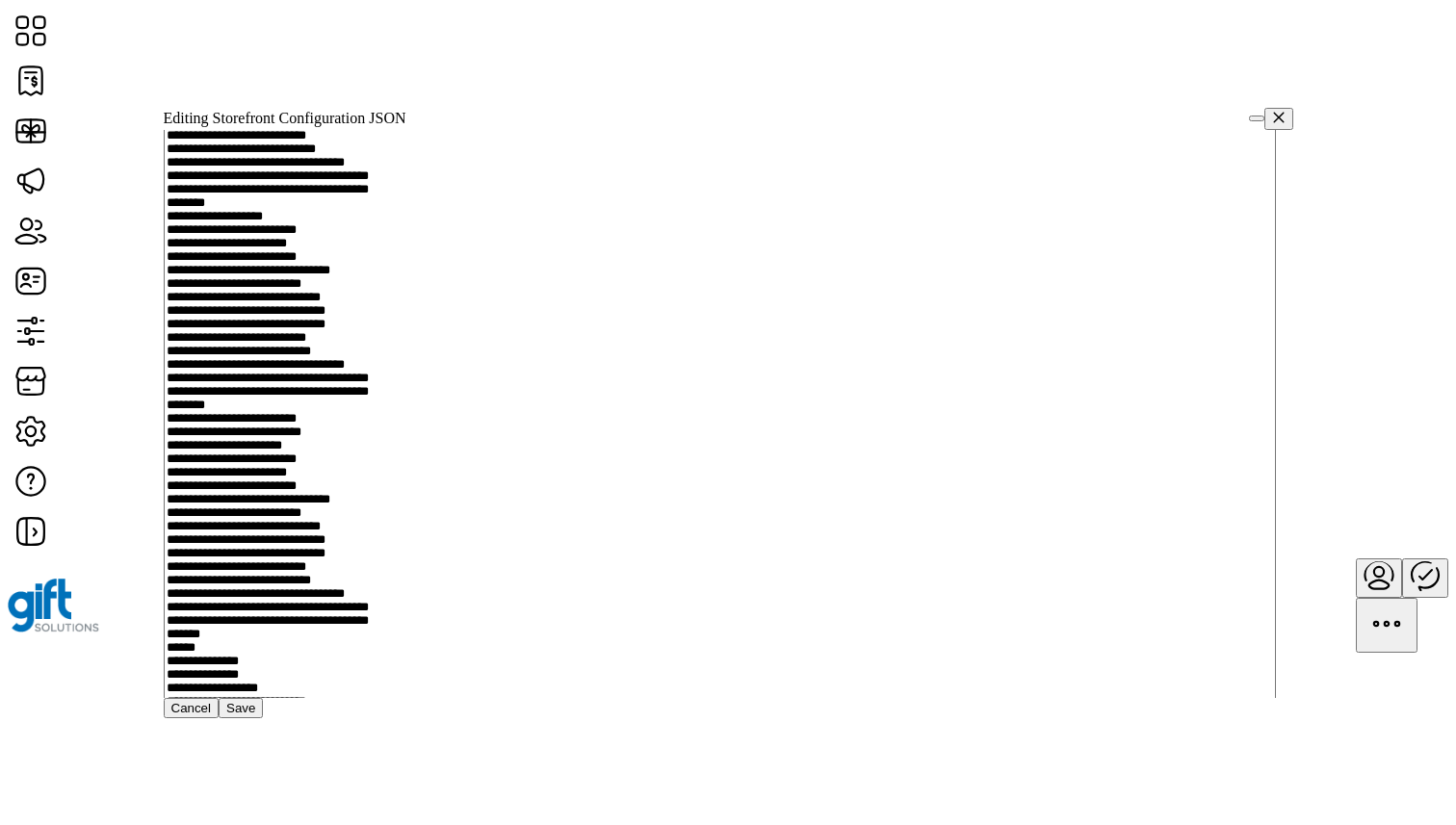 click at bounding box center (719, 2683) 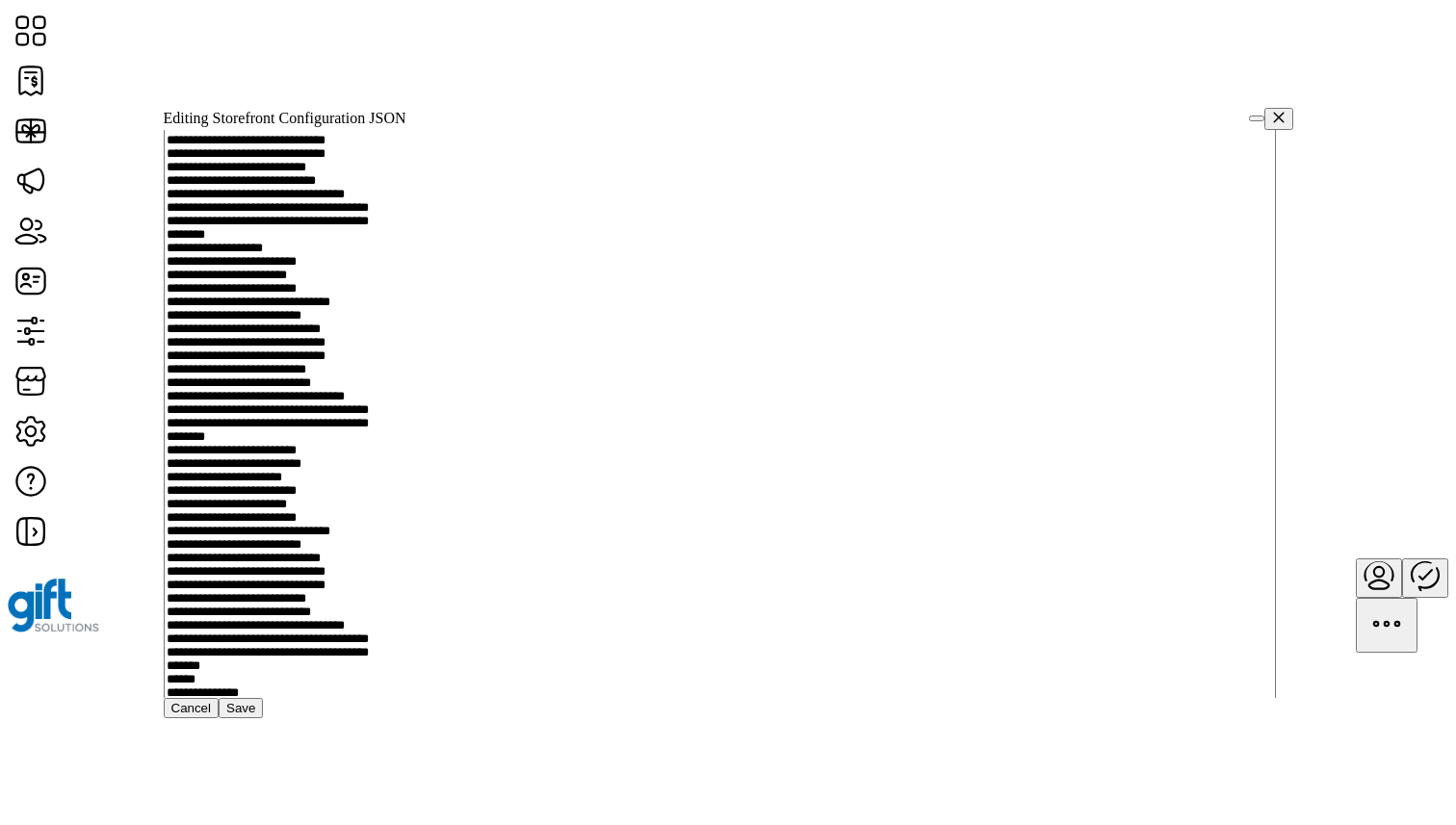 scroll, scrollTop: 17, scrollLeft: 0, axis: vertical 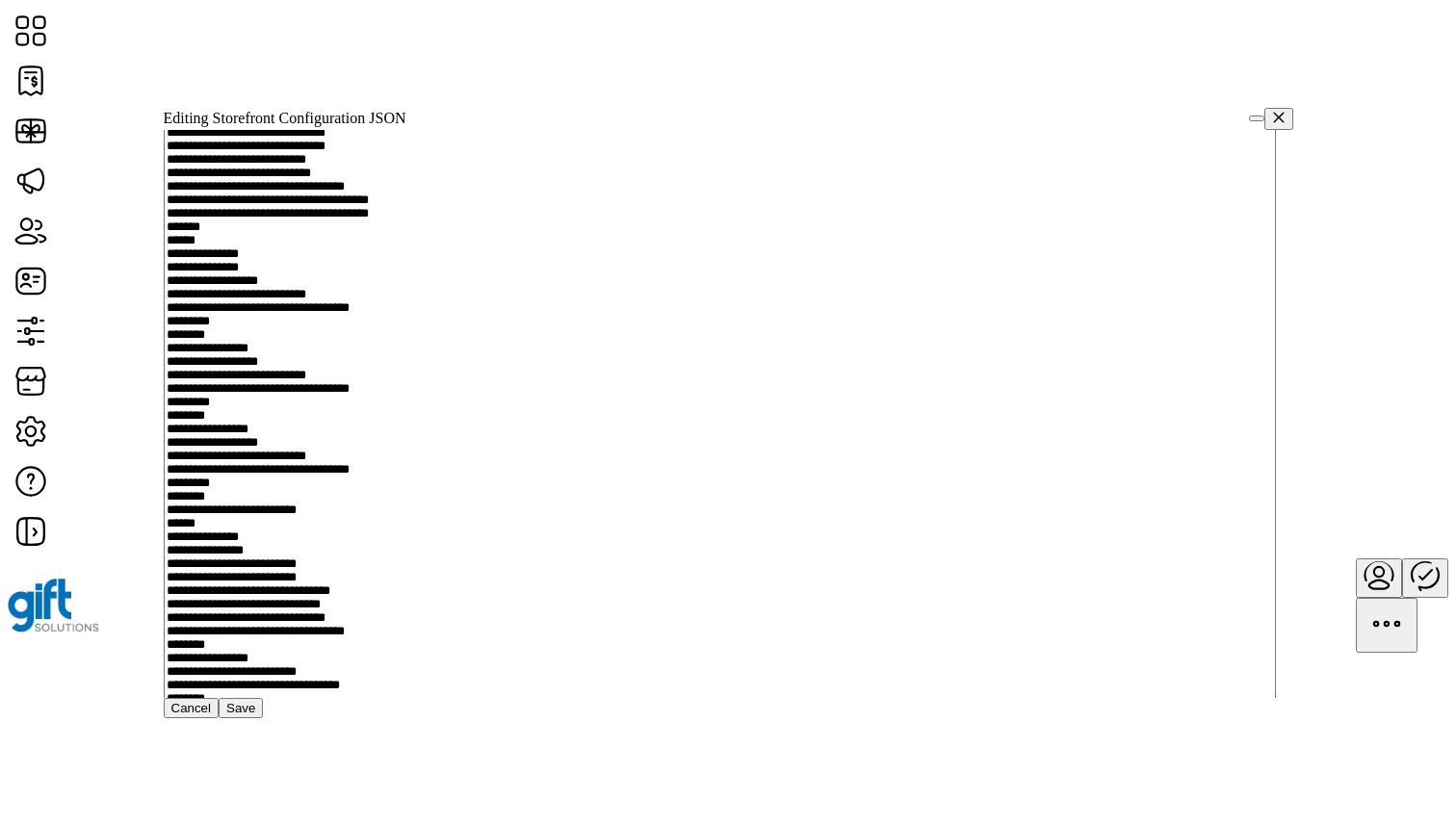 click at bounding box center (719, 2276) 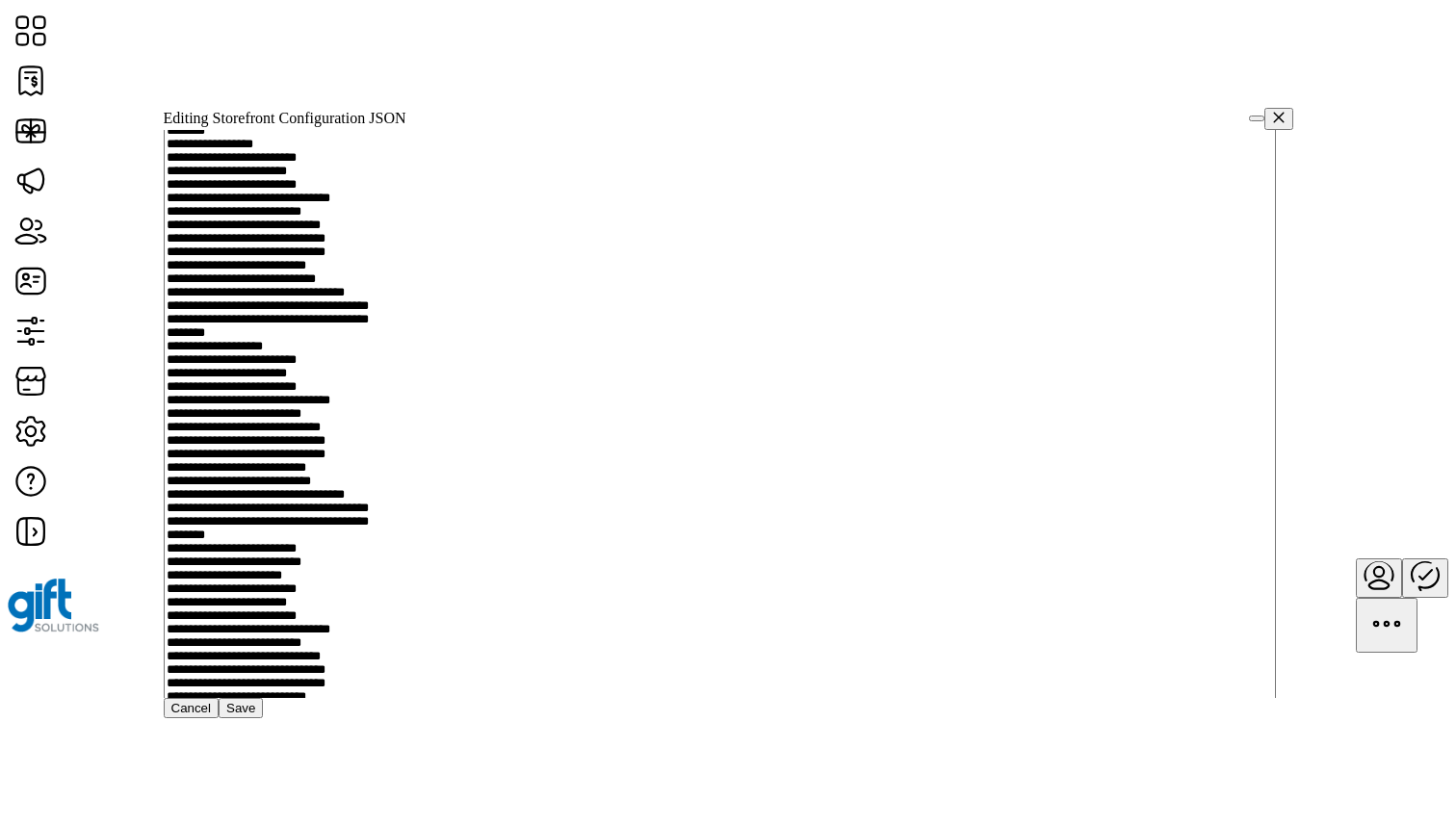 click on "Cancel" at bounding box center [192, 708] 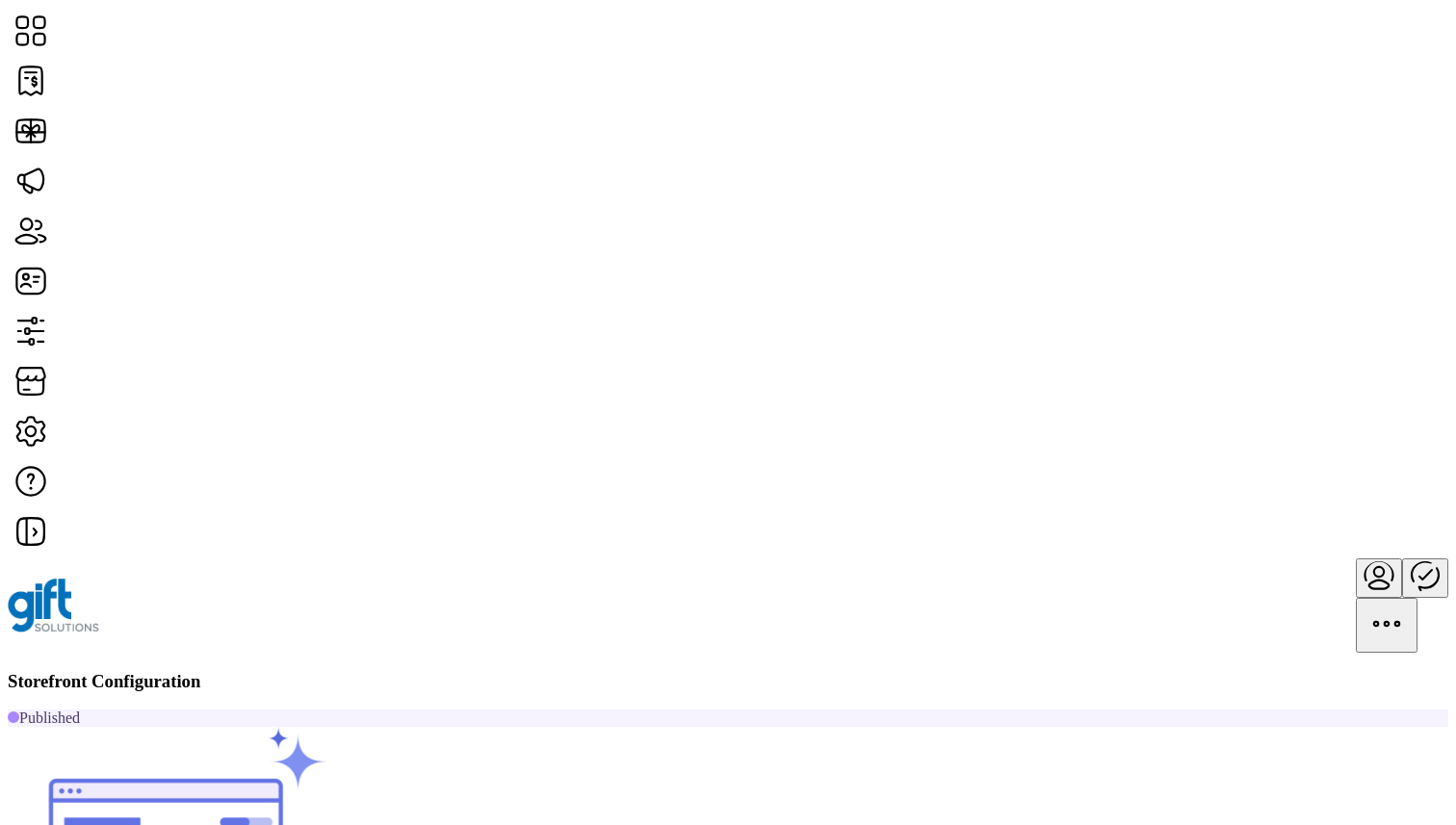 click at bounding box center (58, 1089) 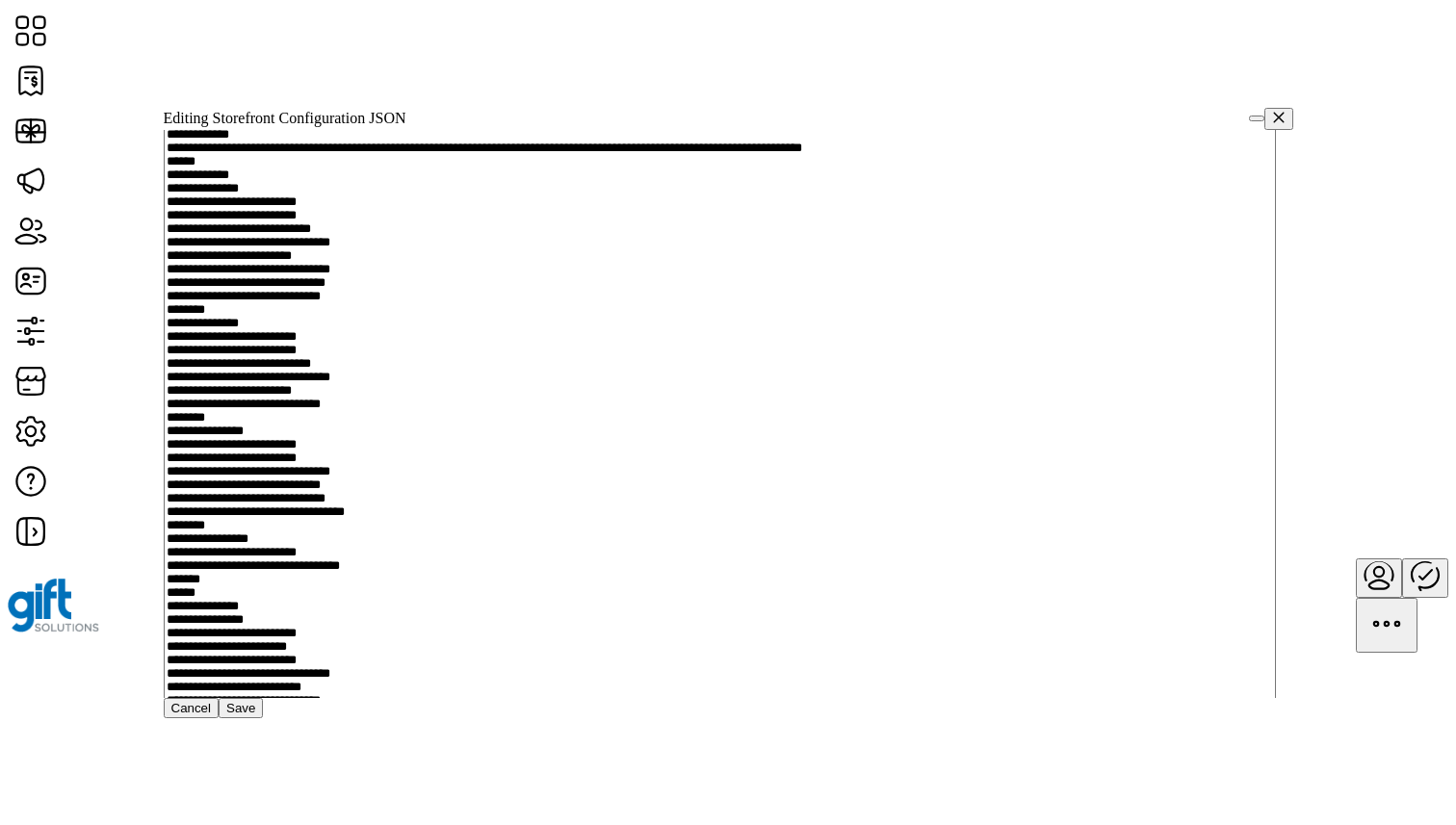 scroll, scrollTop: 177, scrollLeft: 0, axis: vertical 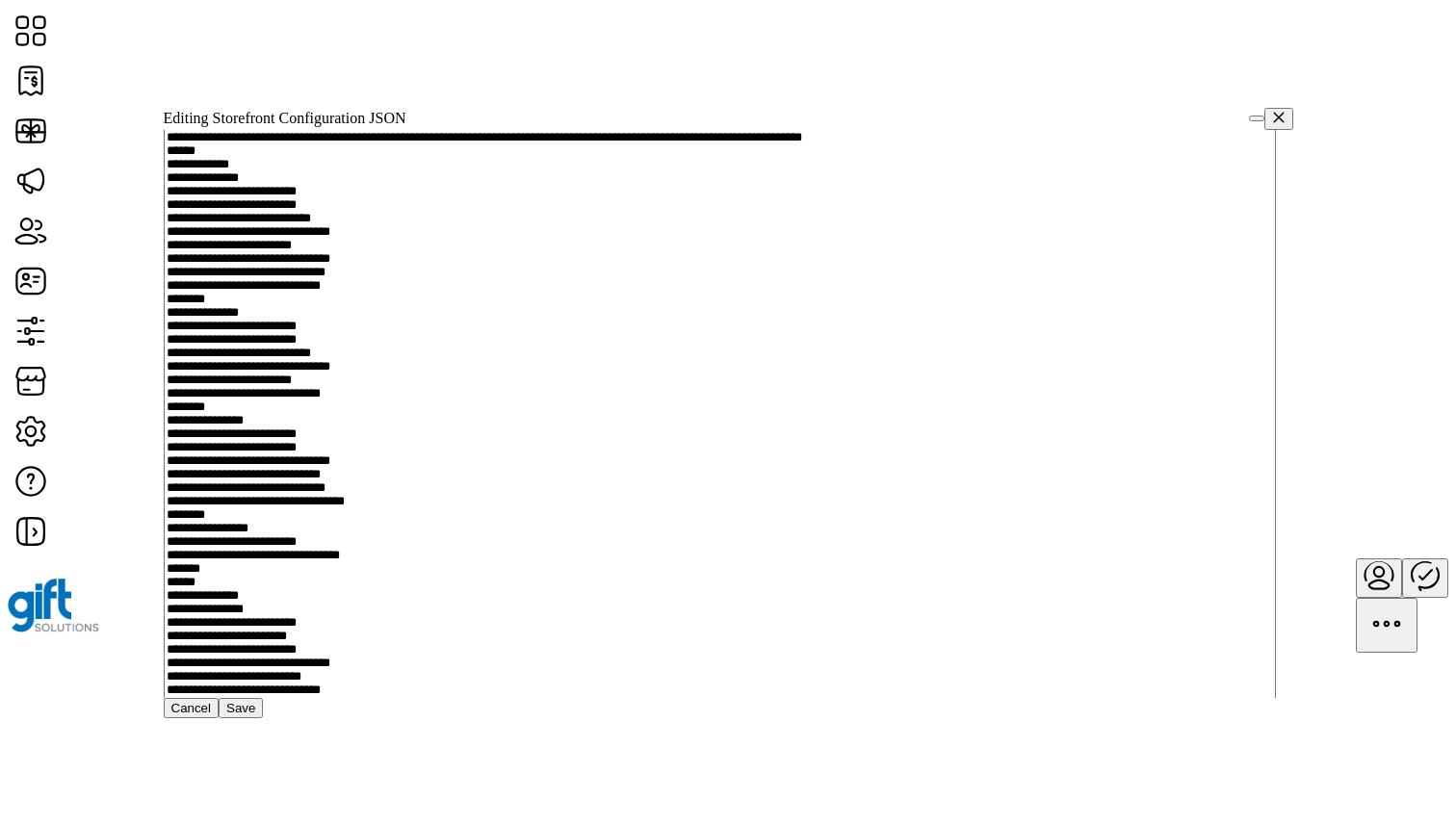 click on "Cancel Save" at bounding box center [728, 708] 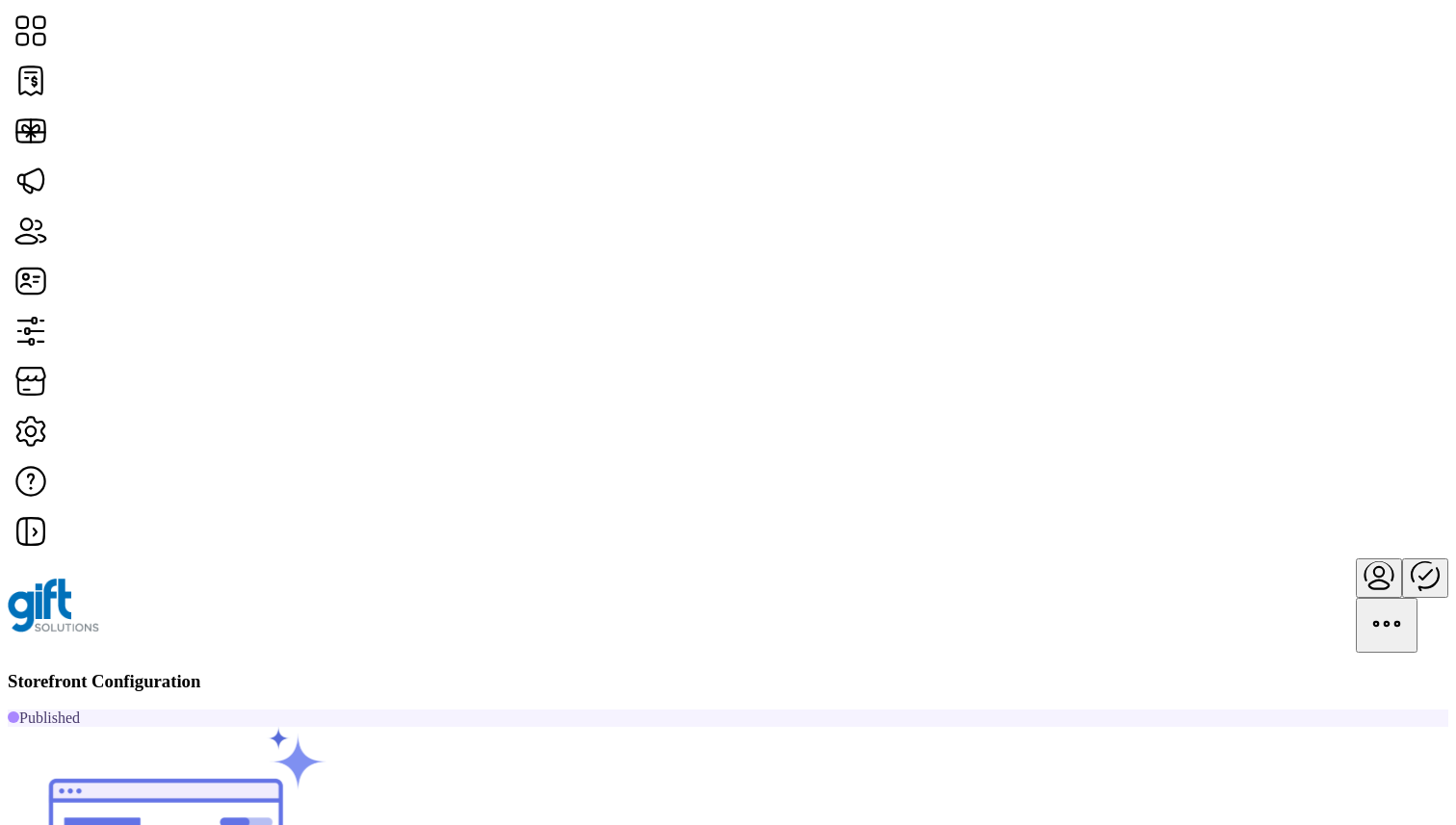 click at bounding box center [58, 1088] 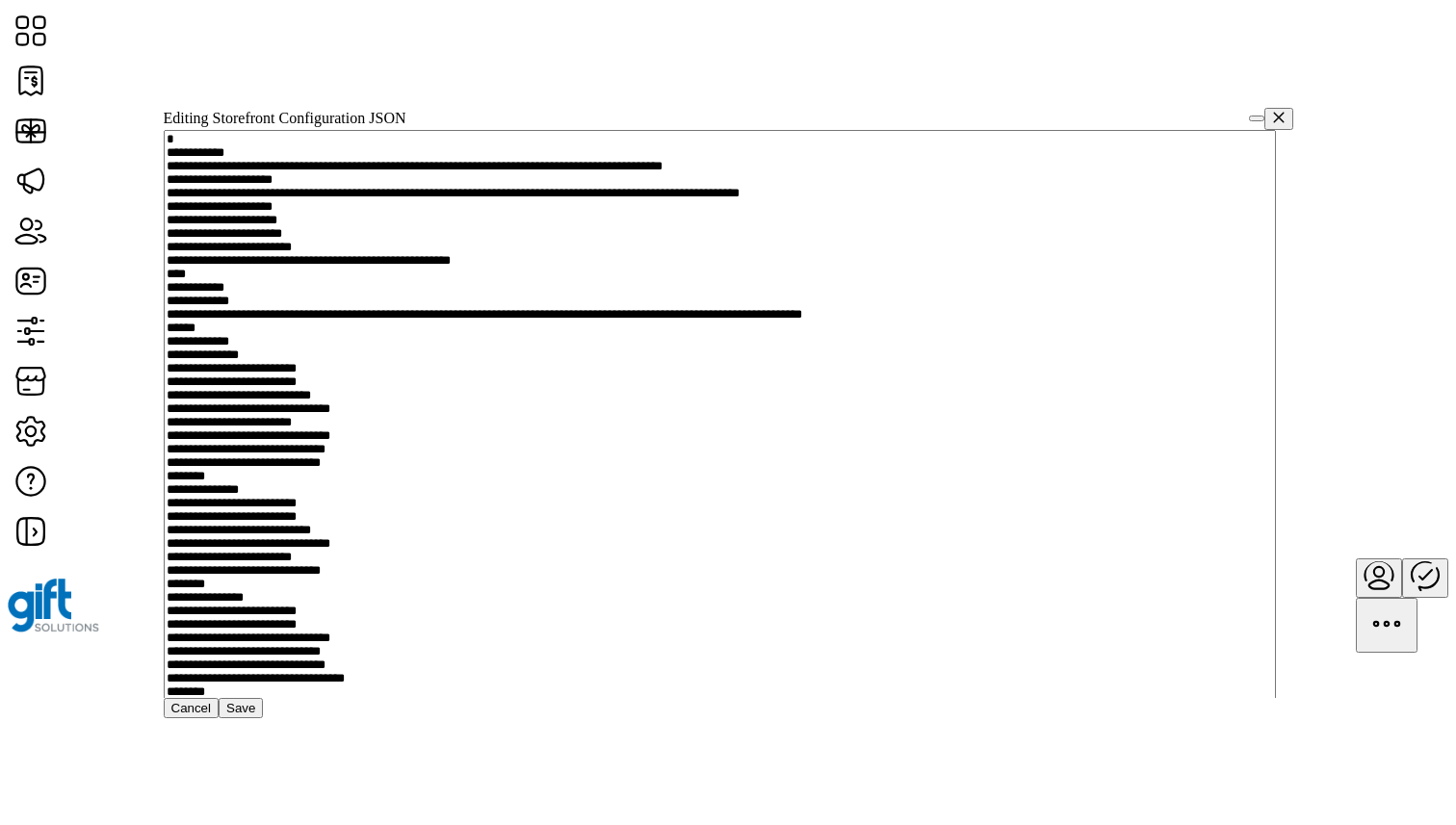 click on "Editing Storefront Configuration JSON" at bounding box center [285, 118] 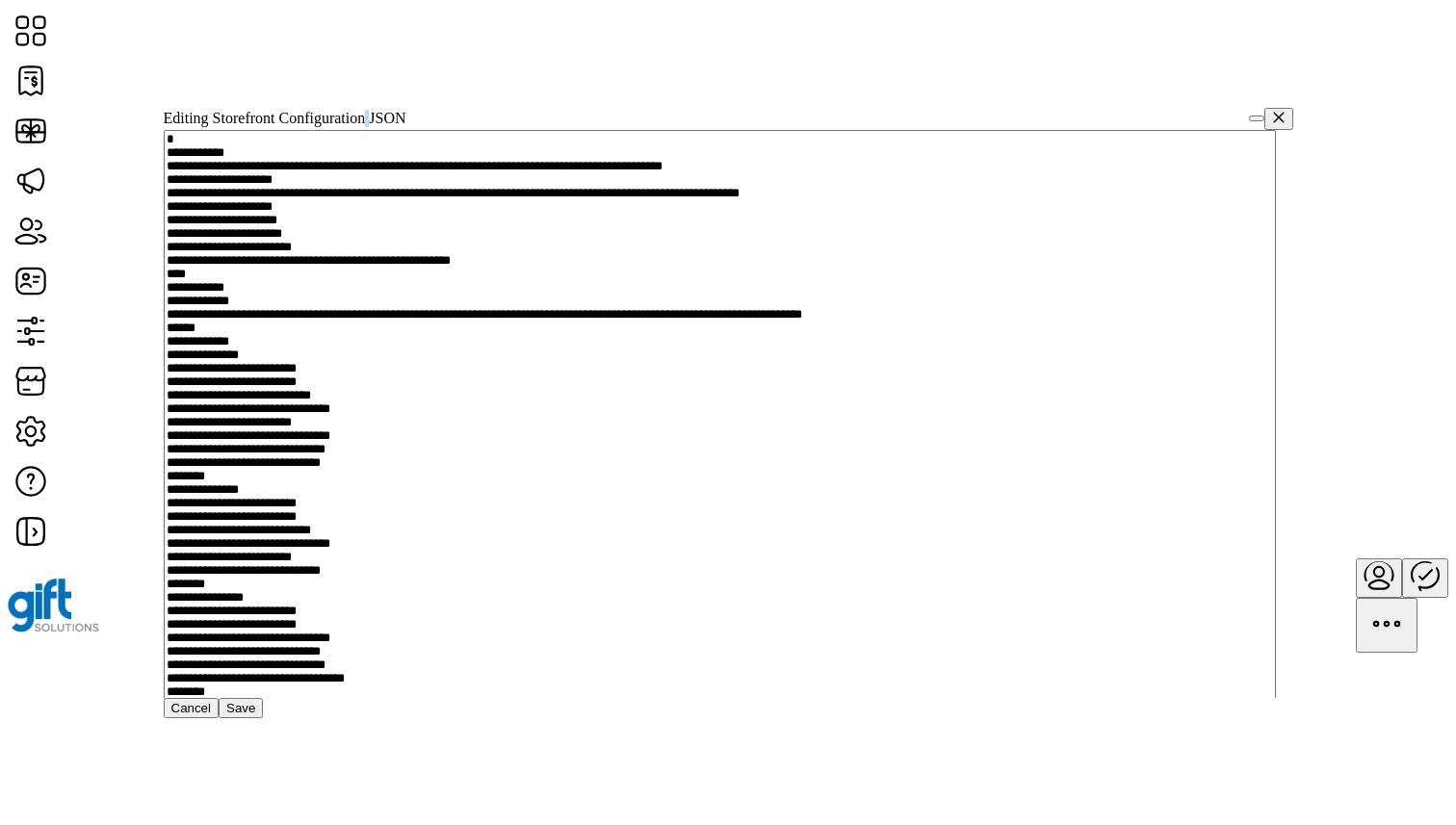 click on "Editing Storefront Configuration JSON" at bounding box center [285, 118] 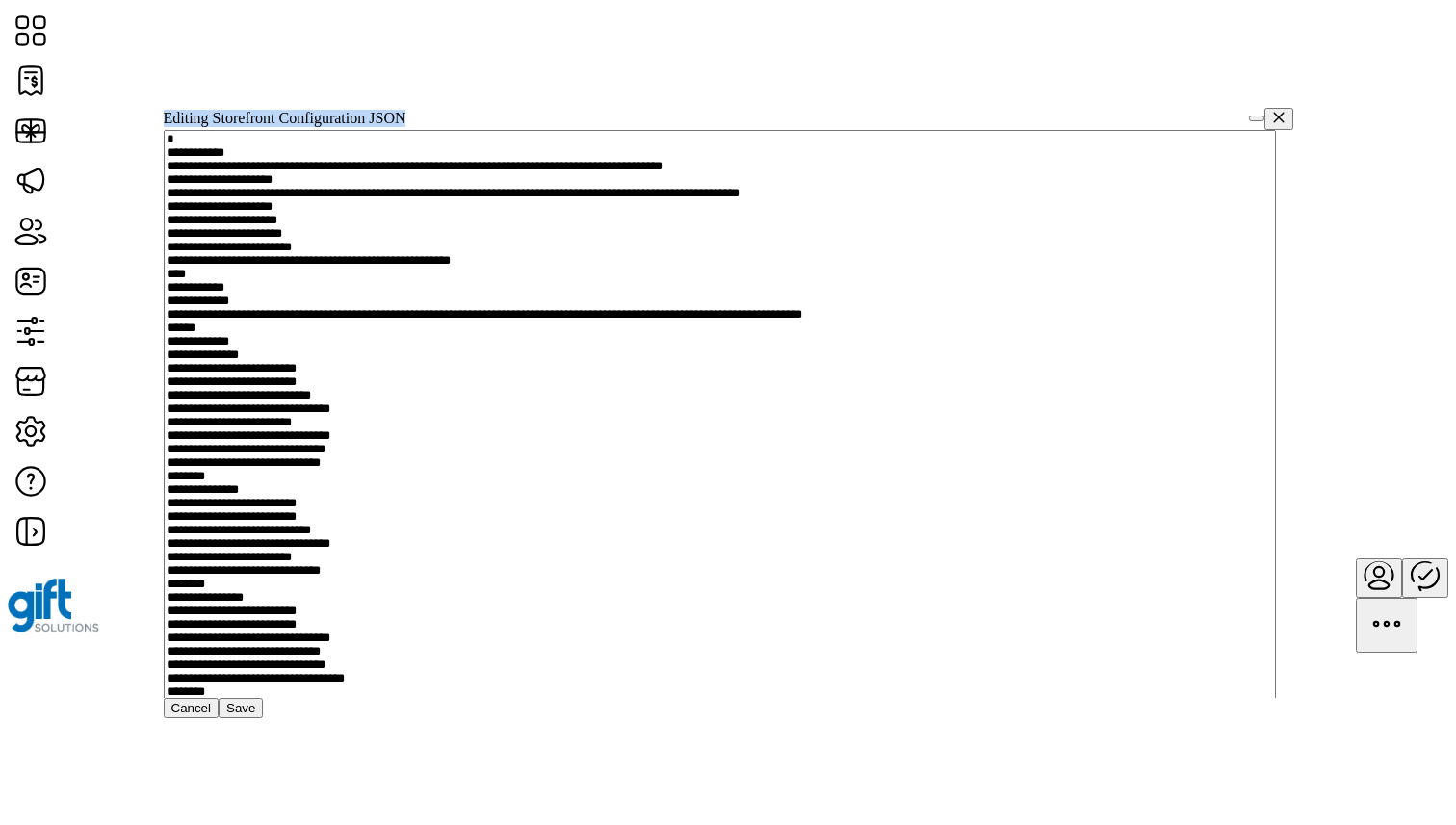 click on "Editing Storefront Configuration JSON" at bounding box center (285, 118) 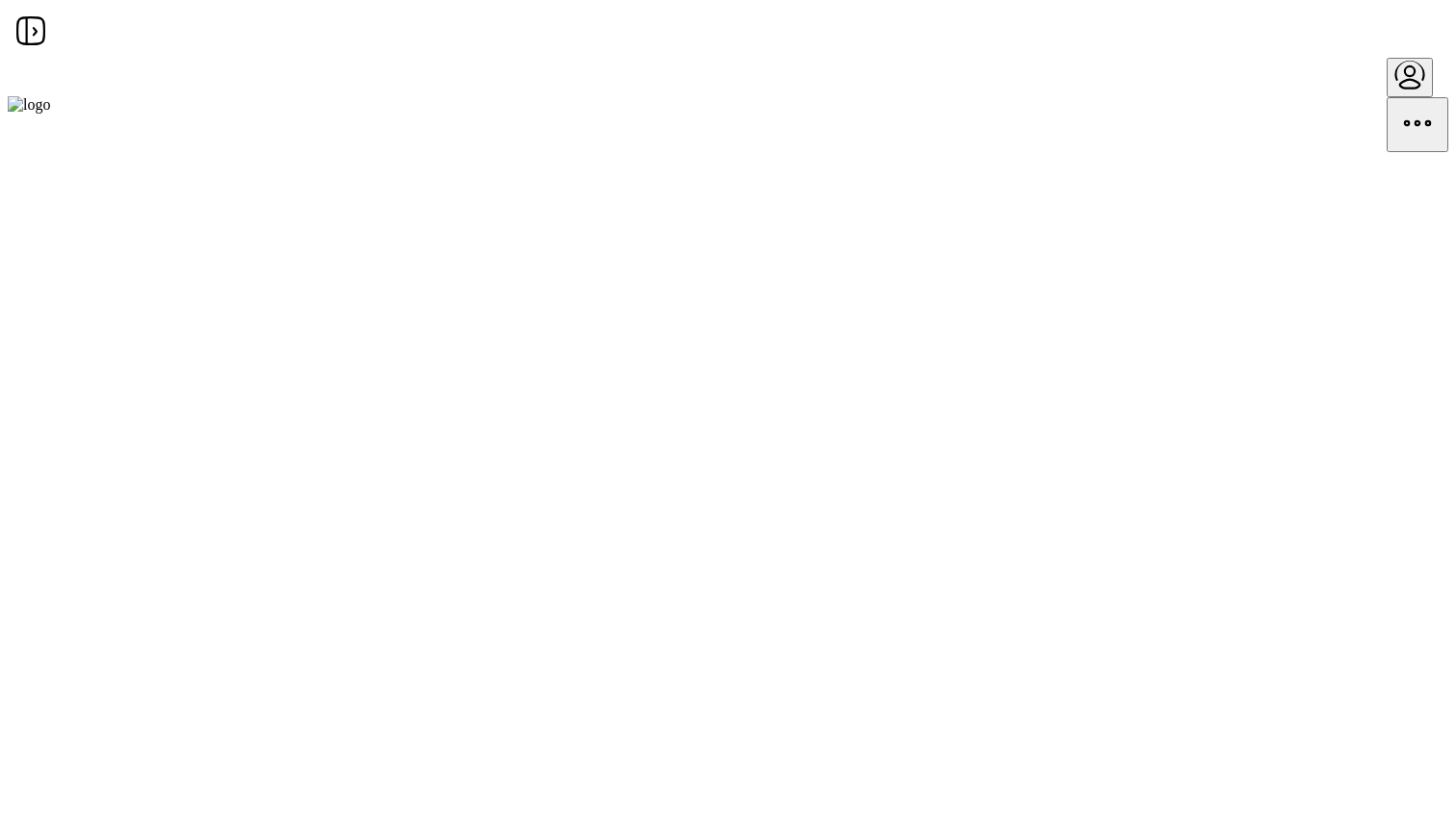 scroll, scrollTop: 0, scrollLeft: 0, axis: both 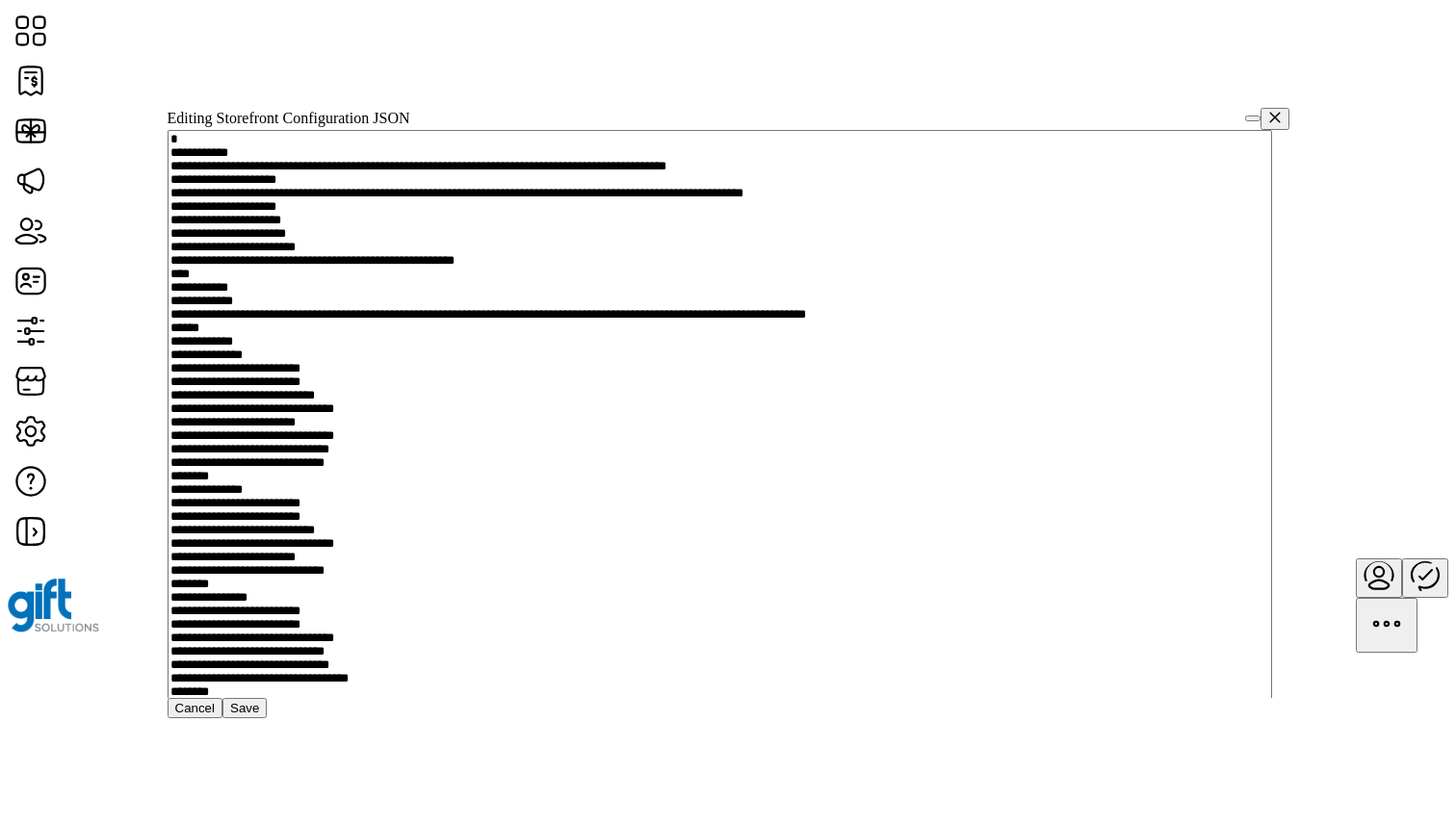 drag, startPoint x: 1266, startPoint y: 255, endPoint x: 1314, endPoint y: 744, distance: 491.3502 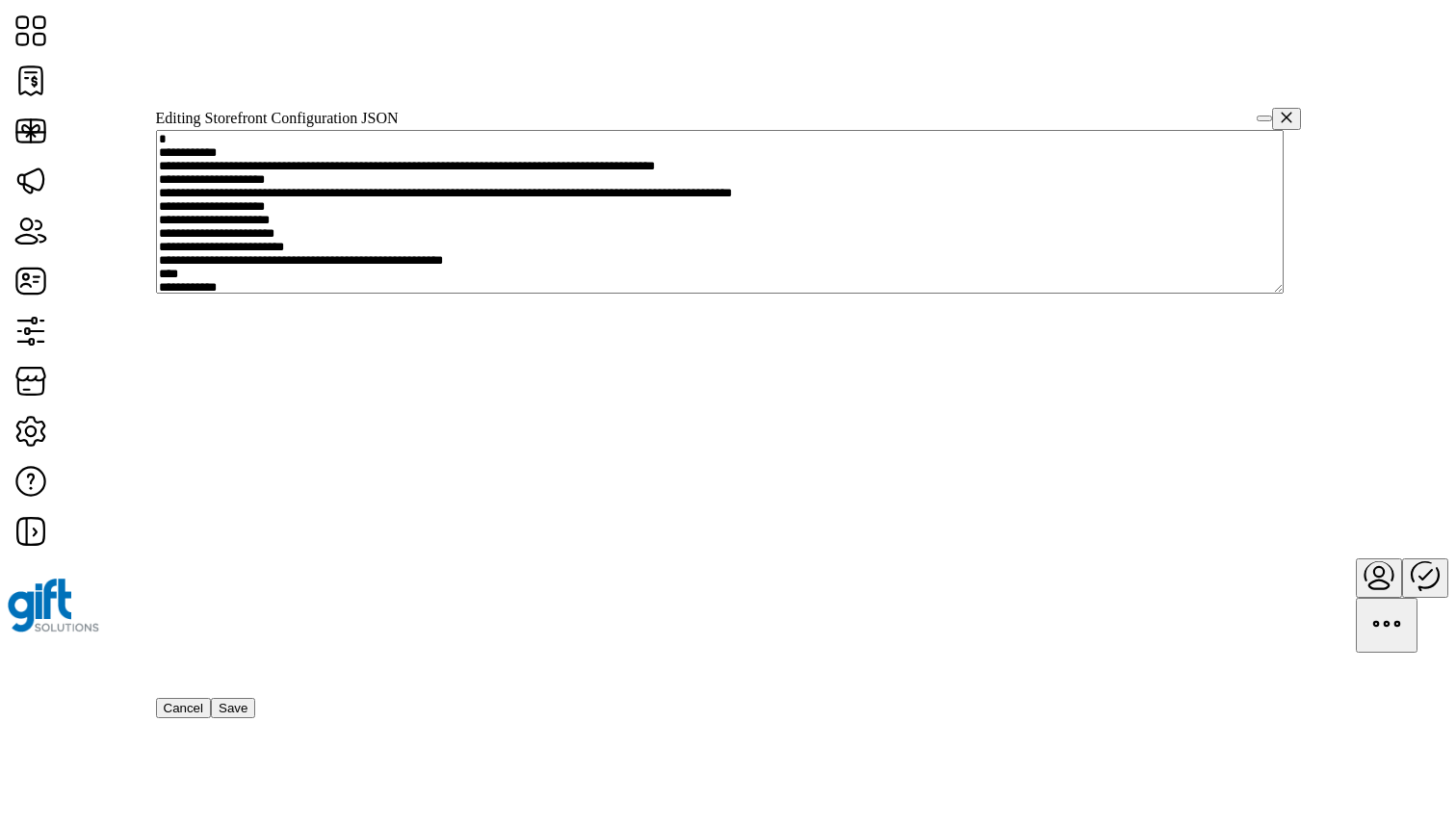 scroll, scrollTop: 0, scrollLeft: 0, axis: both 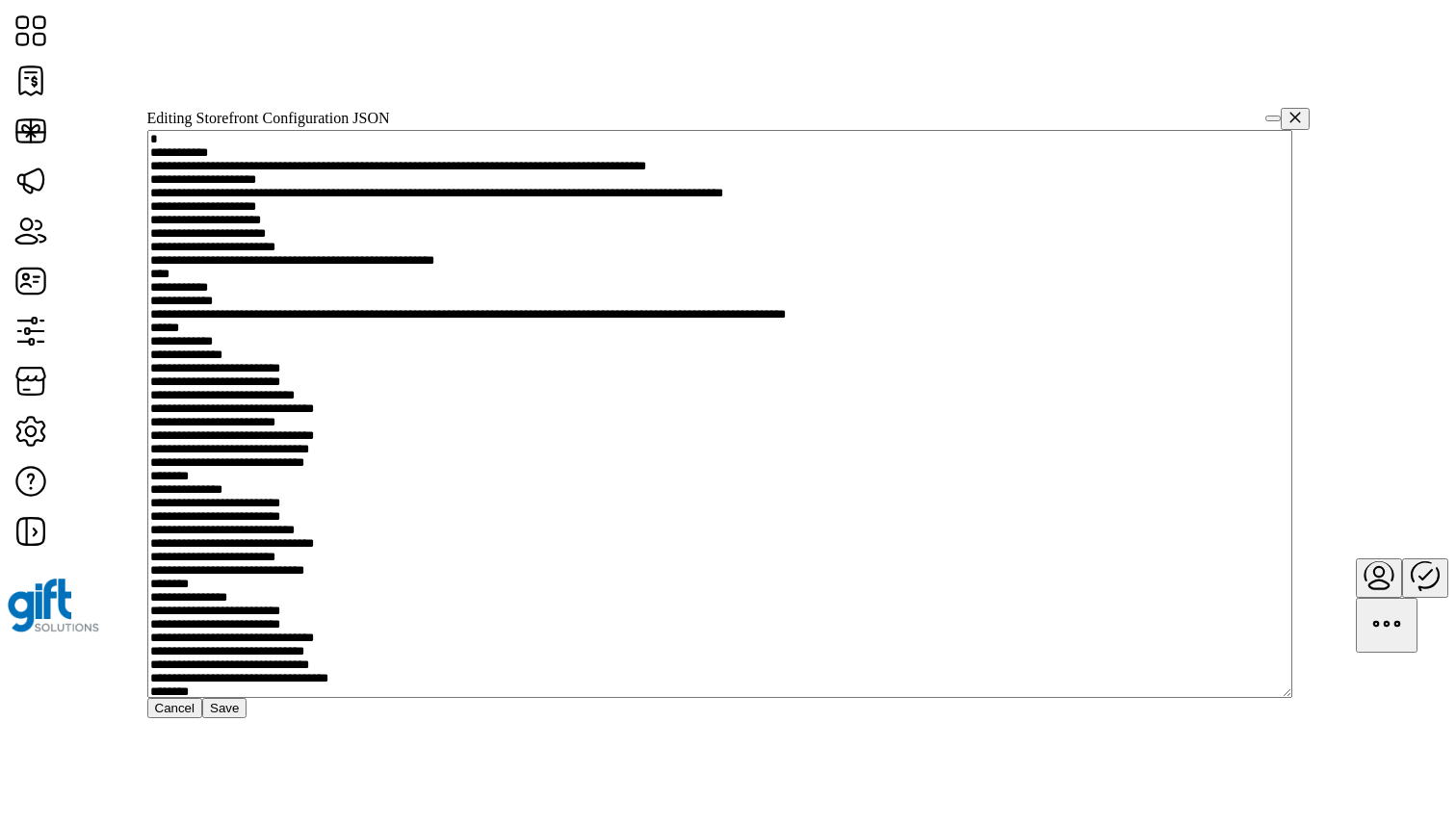 click at bounding box center [719, 414] 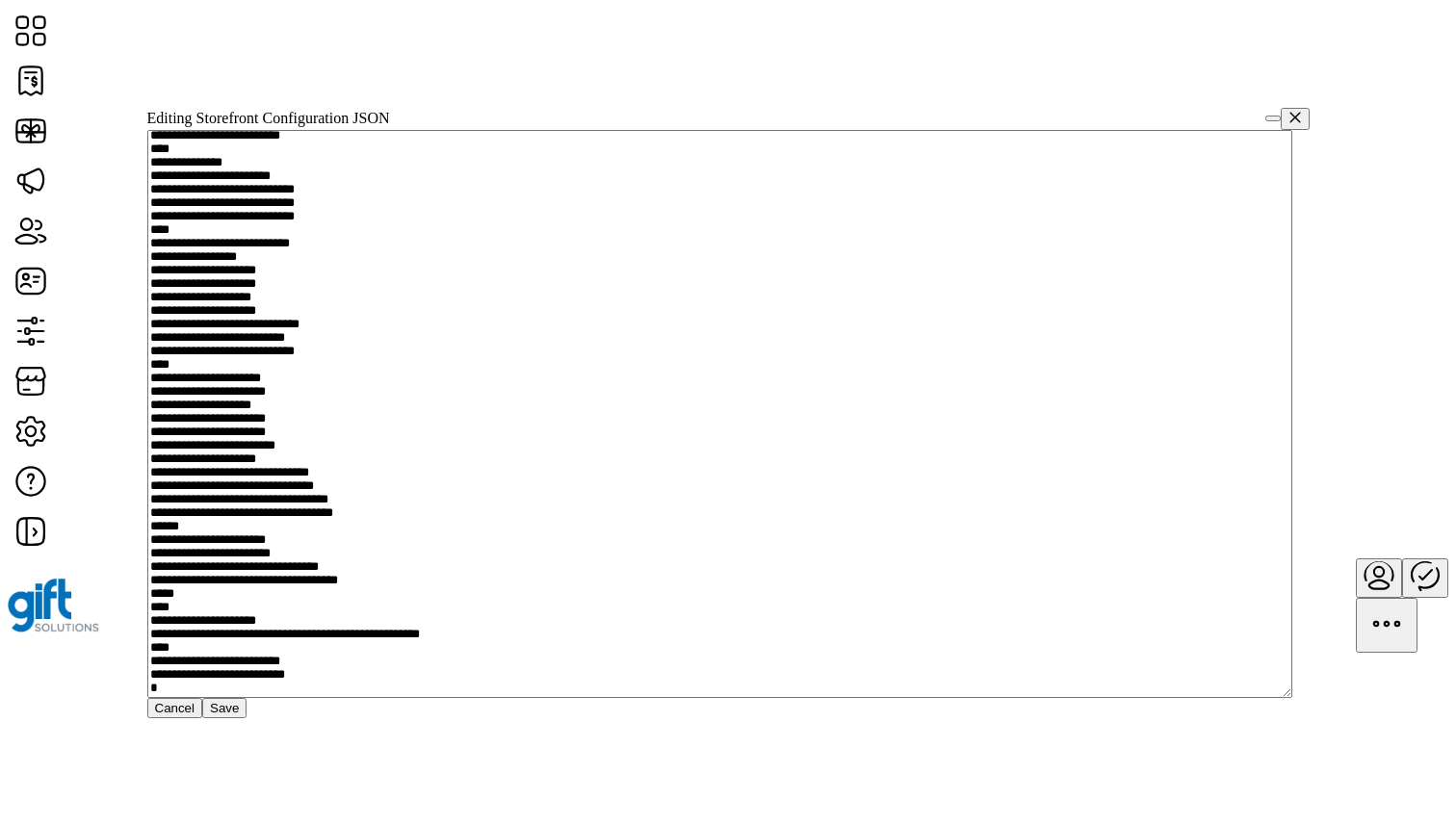scroll, scrollTop: 4189, scrollLeft: 0, axis: vertical 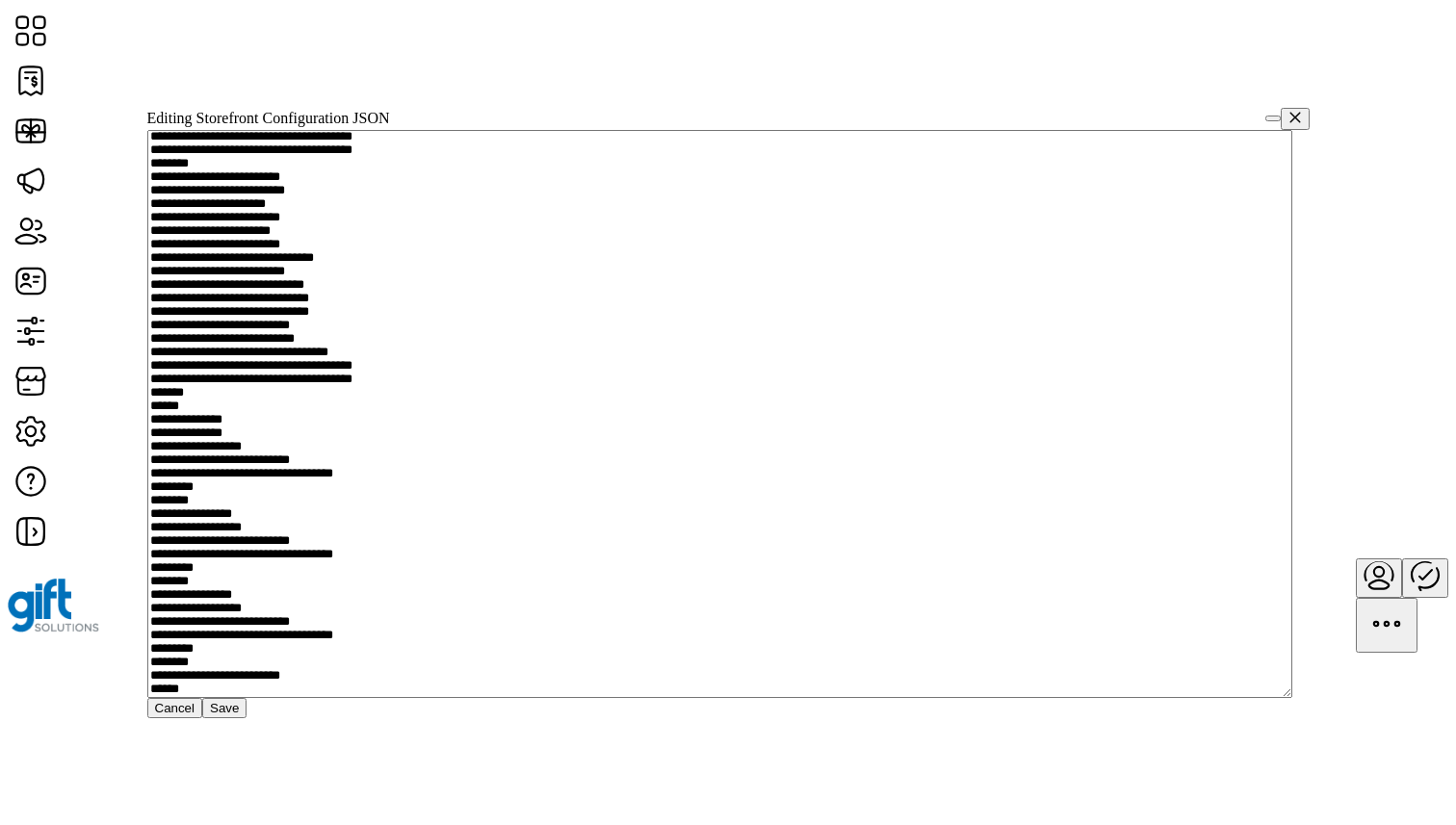 click at bounding box center (719, 414) 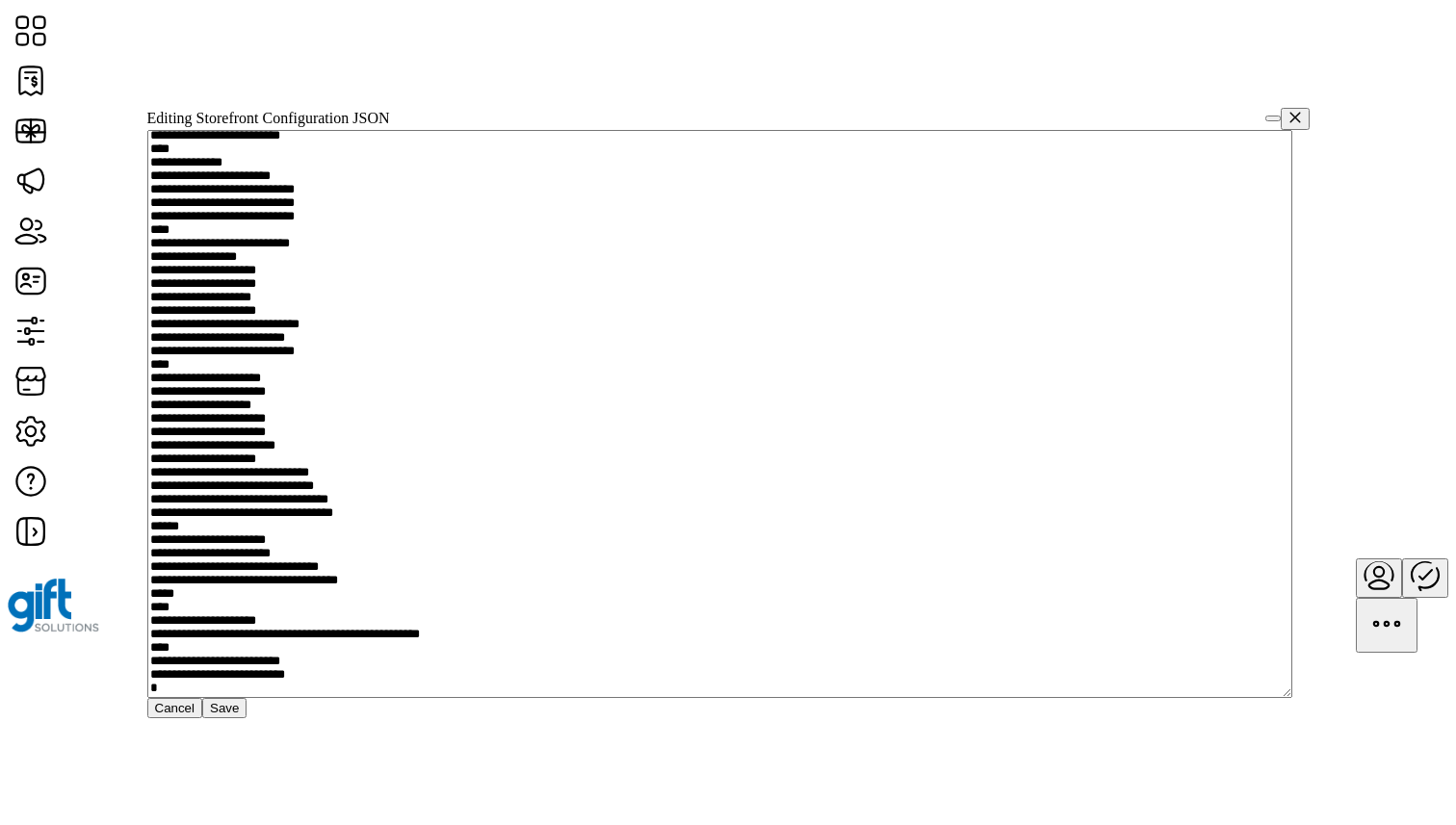 scroll, scrollTop: 6434, scrollLeft: 0, axis: vertical 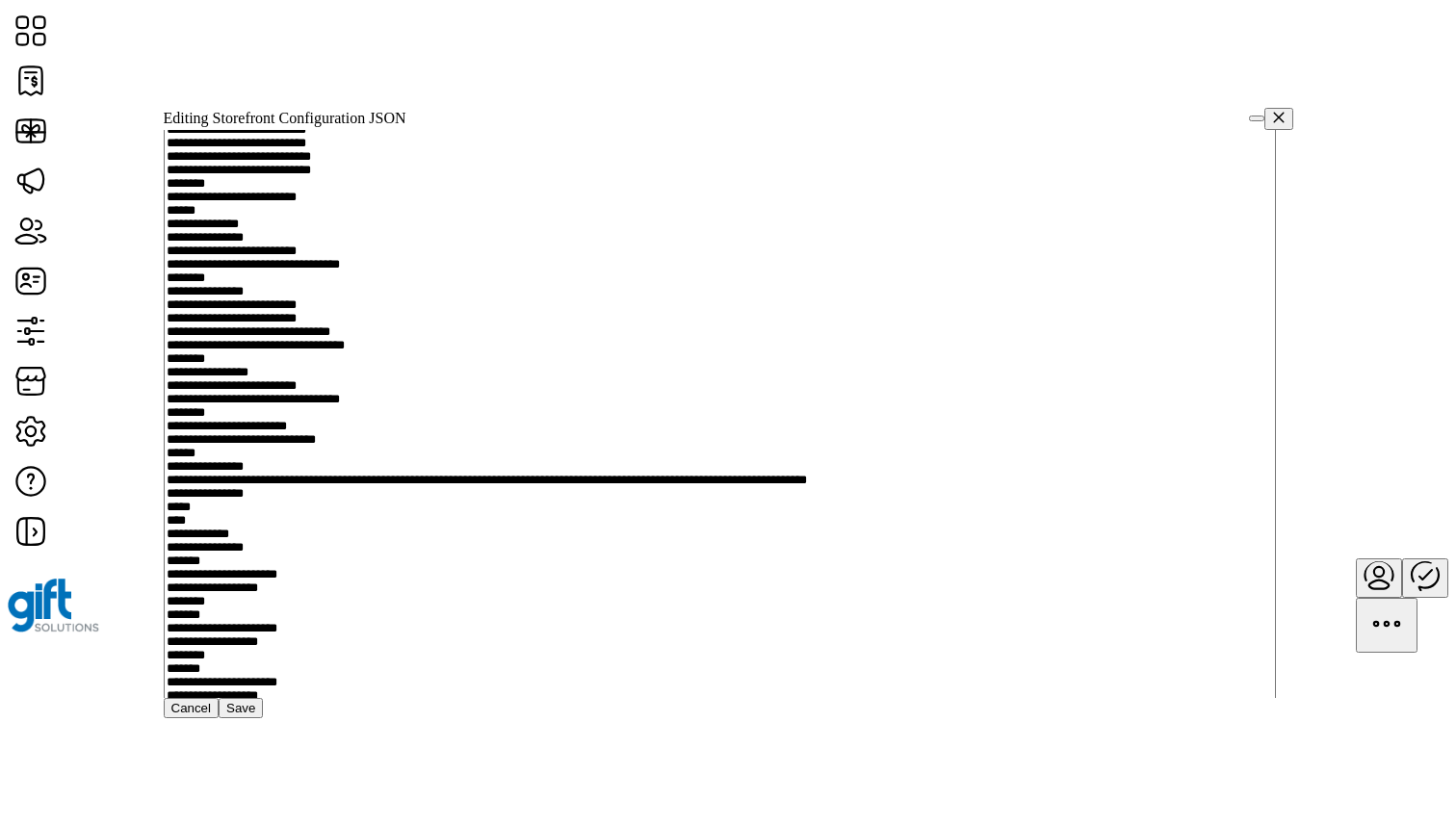 click at bounding box center [719, 1073] 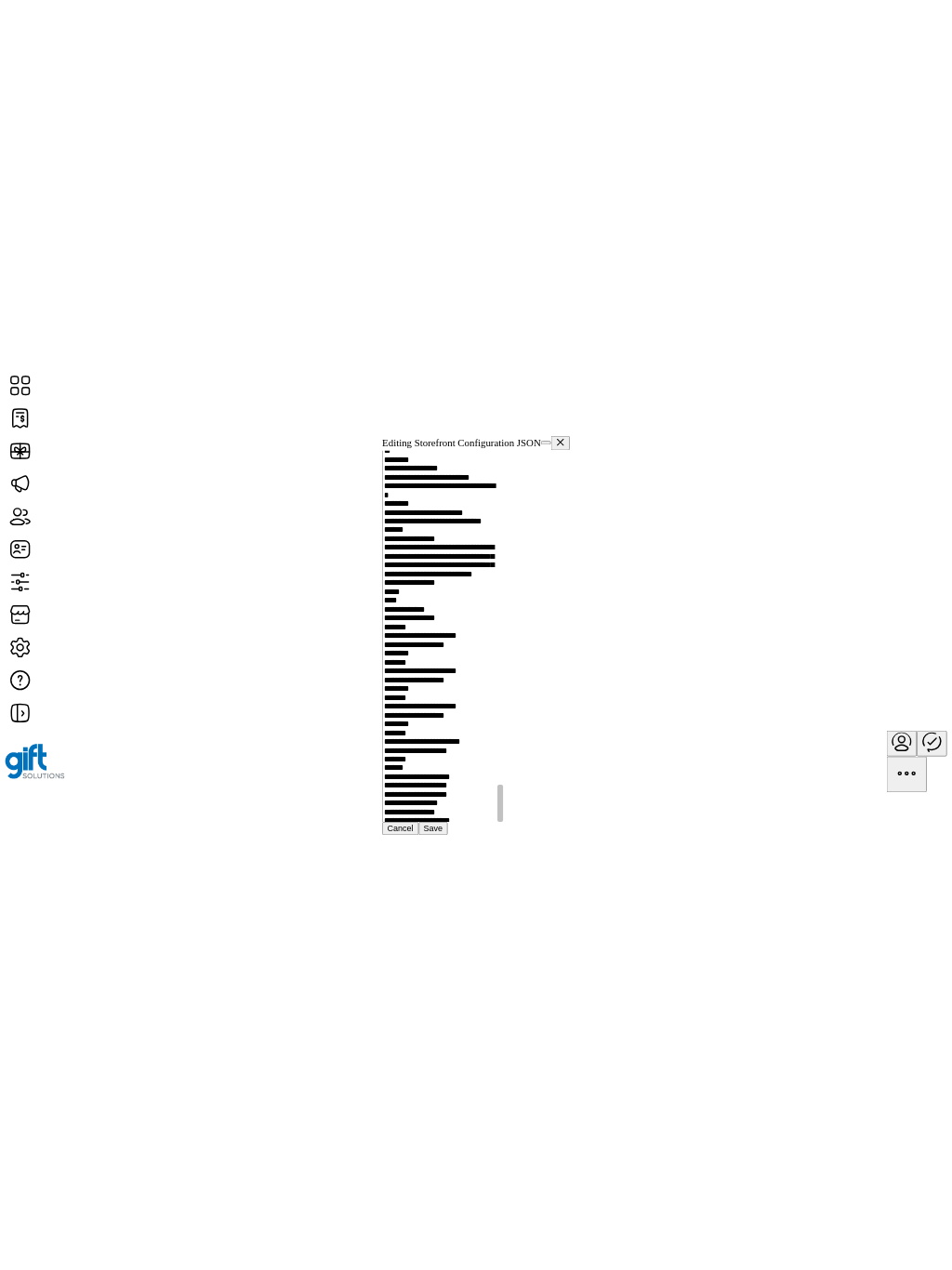 scroll, scrollTop: 3140, scrollLeft: 0, axis: vertical 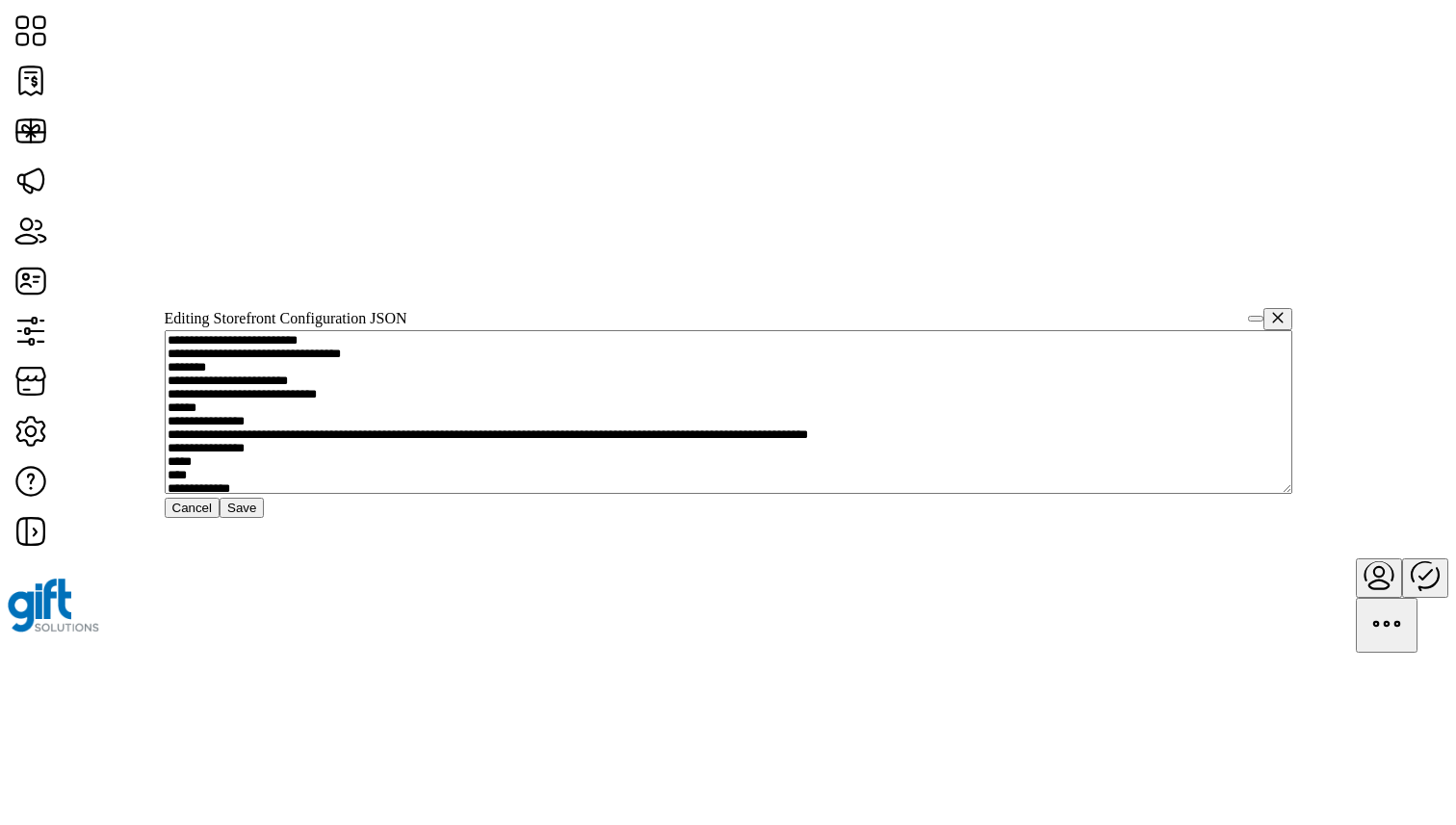 click at bounding box center [728, 412] 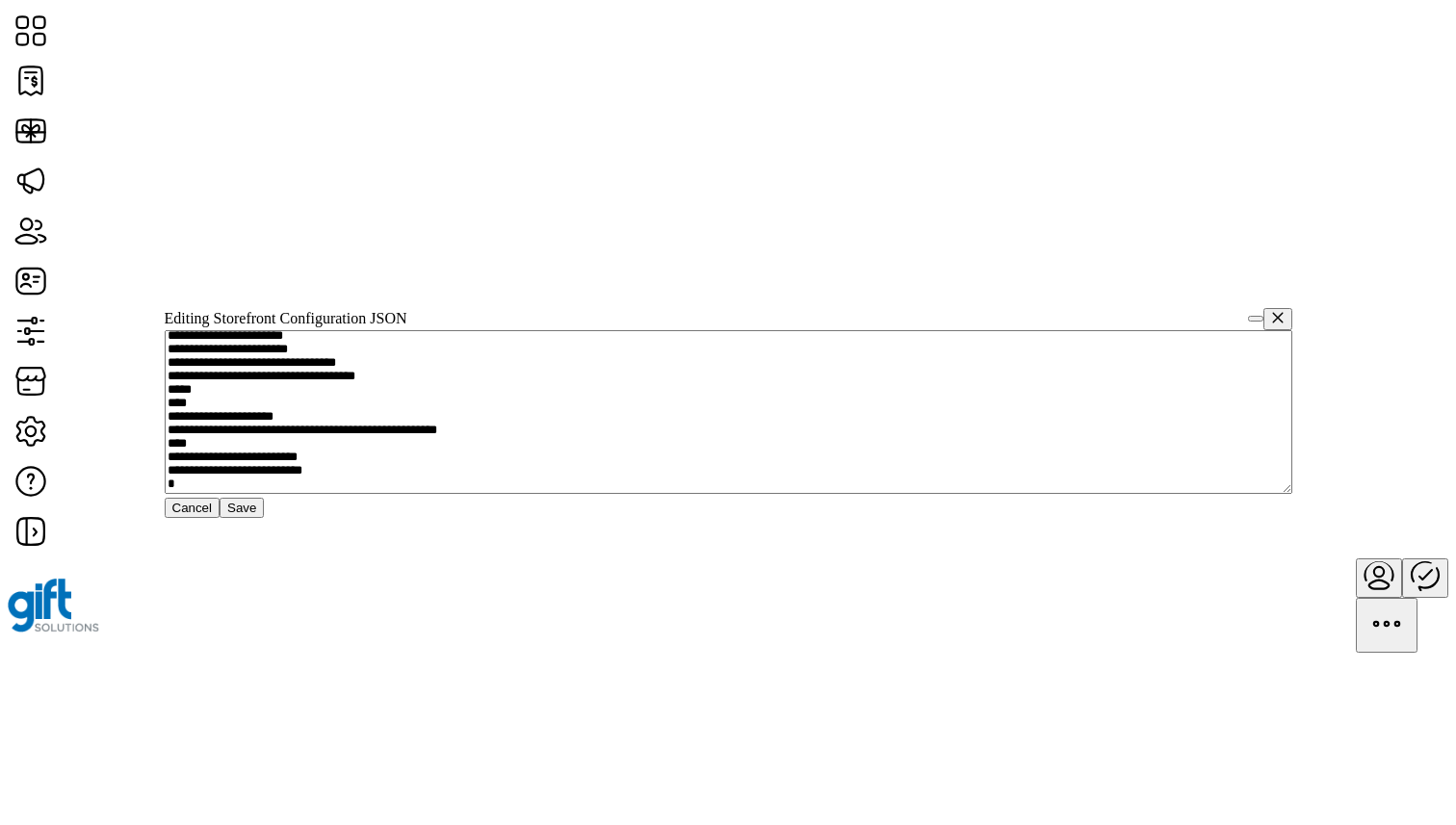 scroll, scrollTop: 5068, scrollLeft: 0, axis: vertical 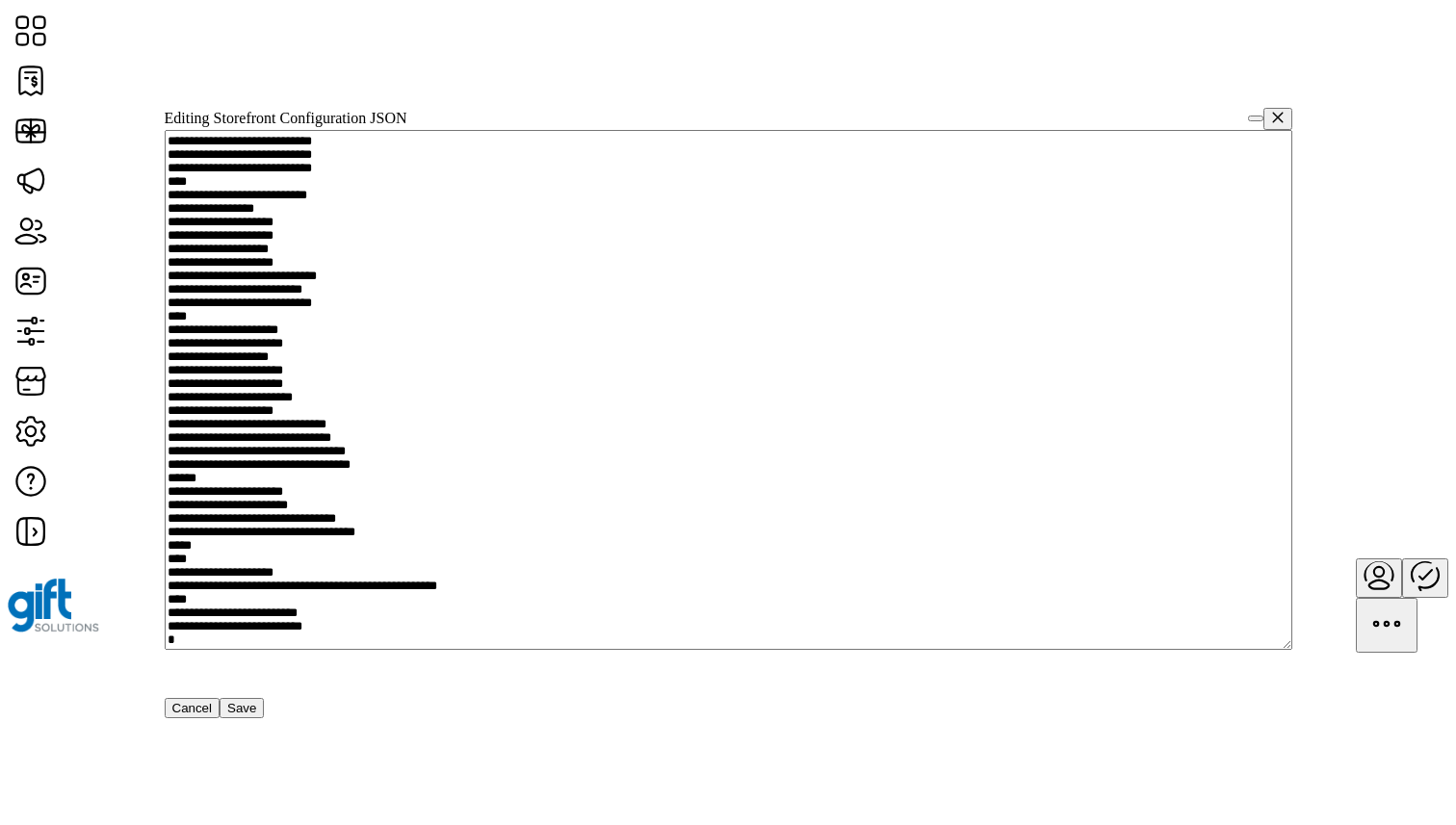 click at bounding box center (728, 390) 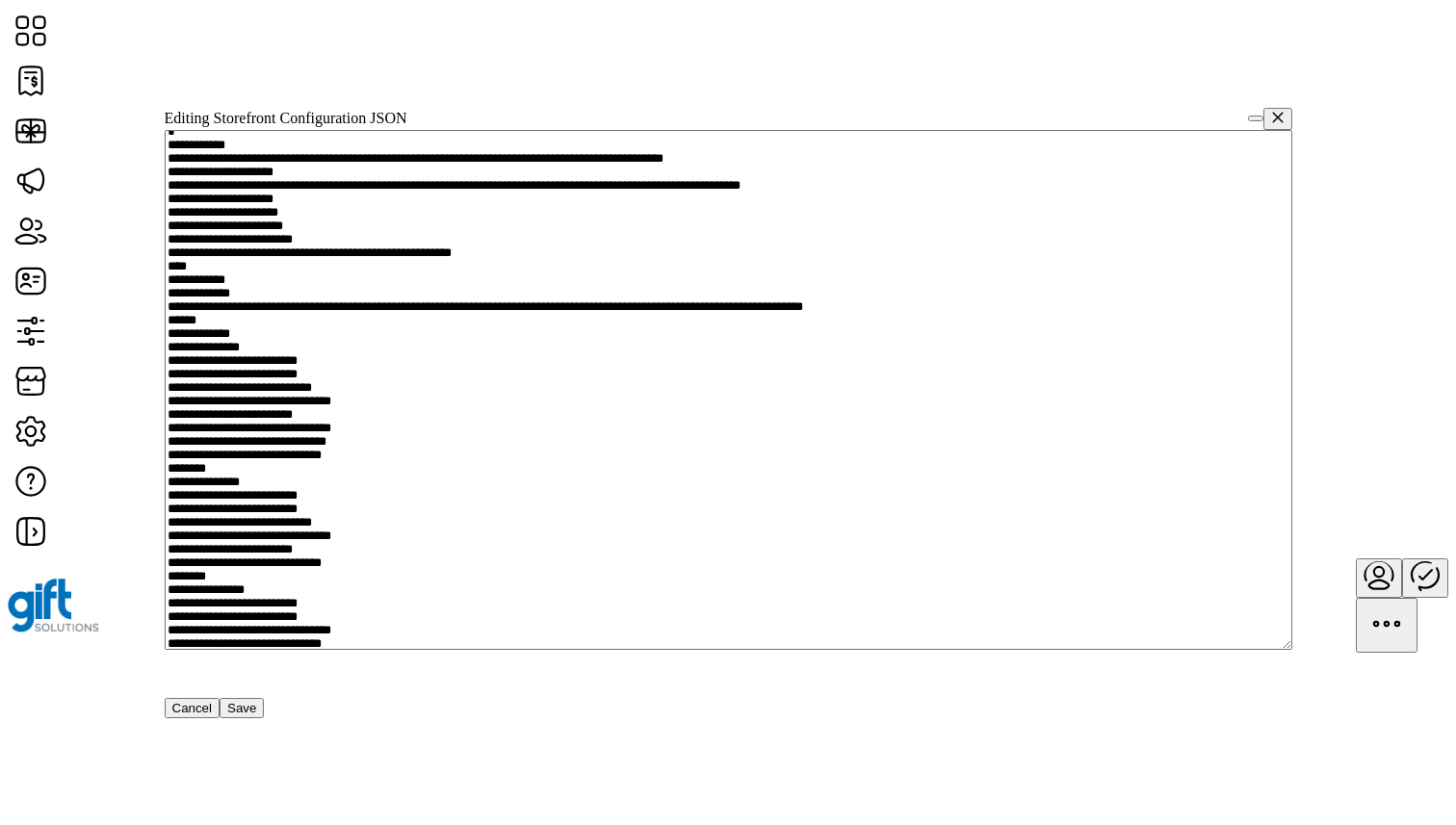scroll, scrollTop: 0, scrollLeft: 0, axis: both 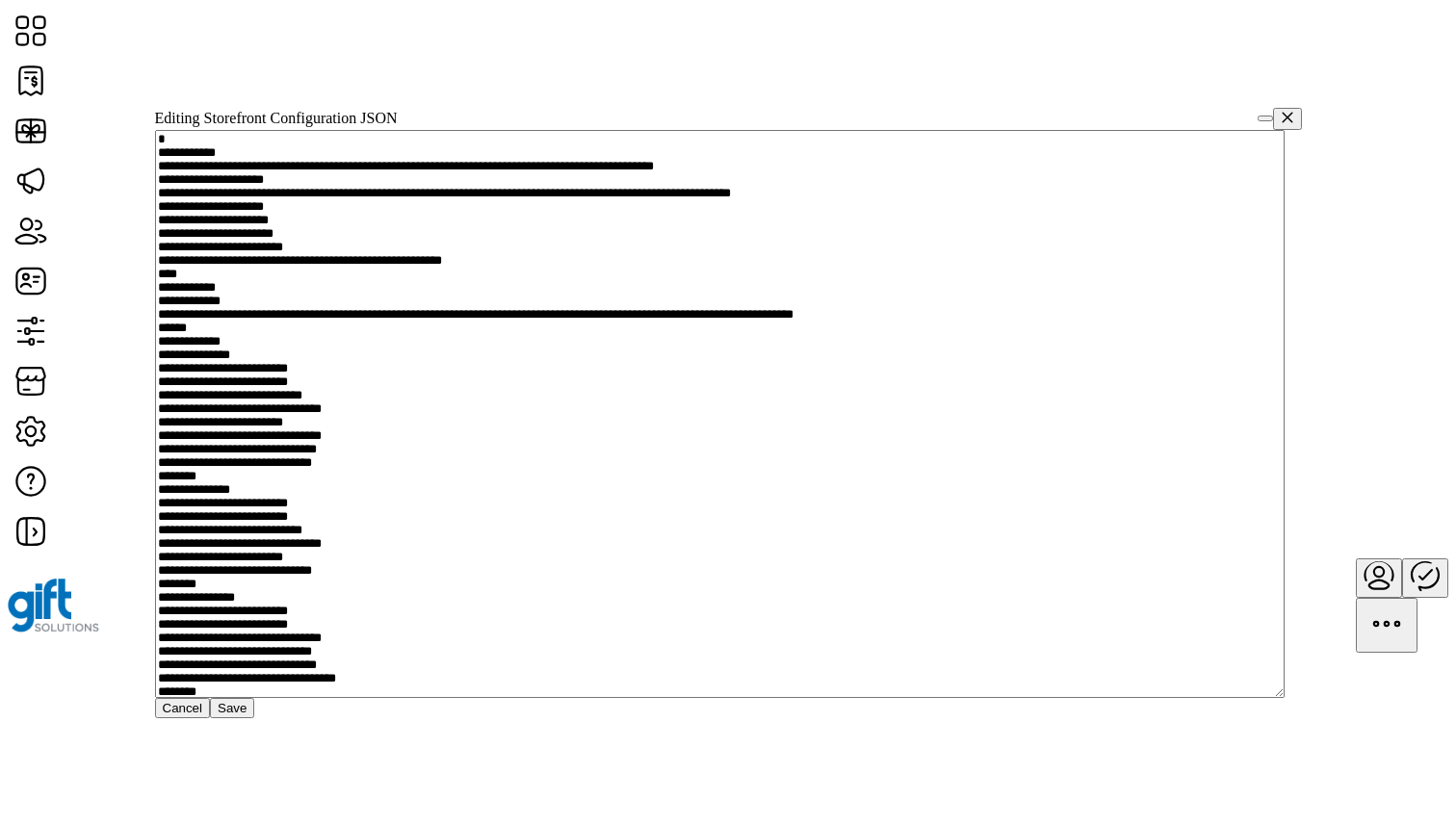 click at bounding box center (719, 414) 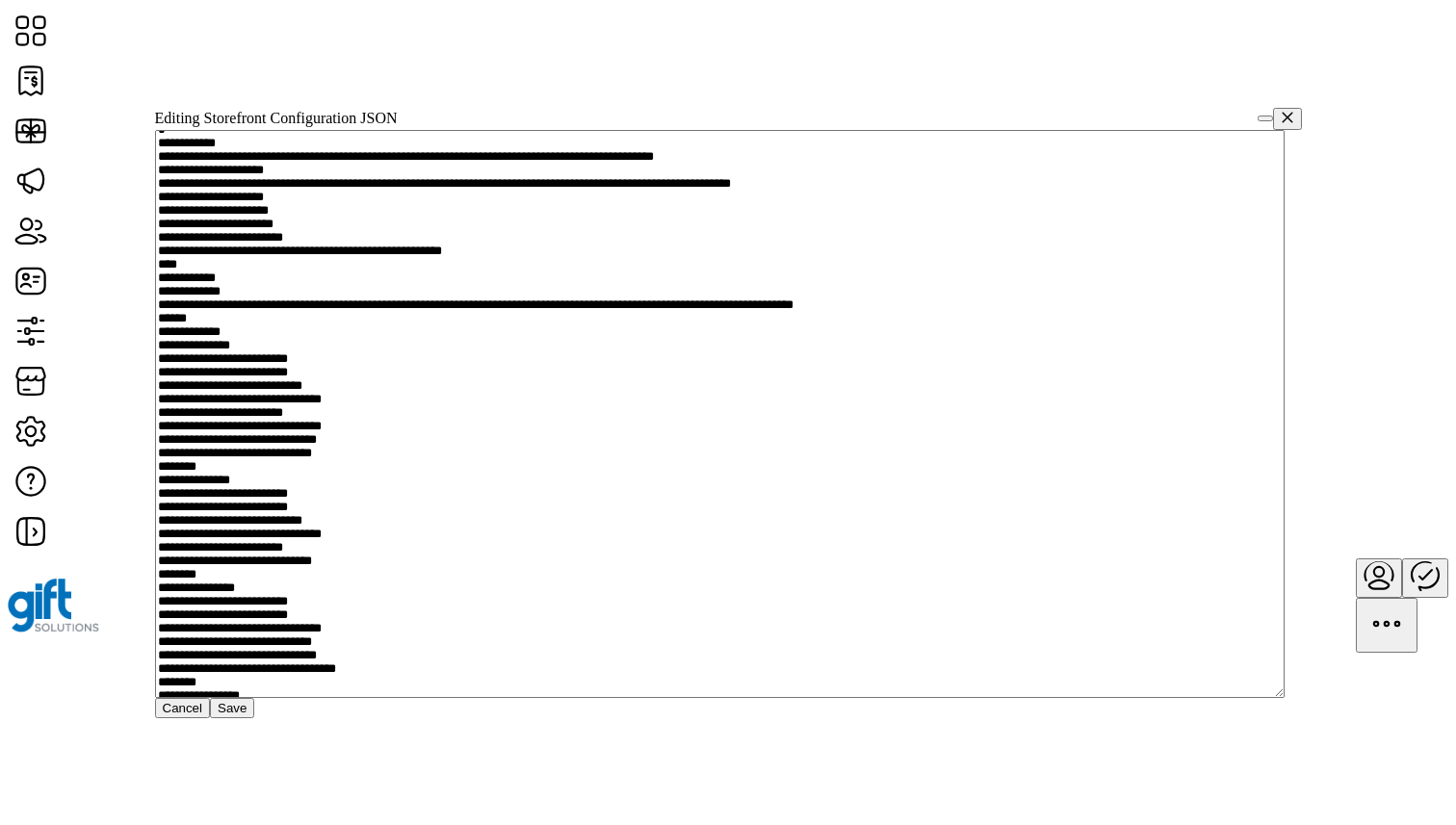 scroll, scrollTop: 306, scrollLeft: 0, axis: vertical 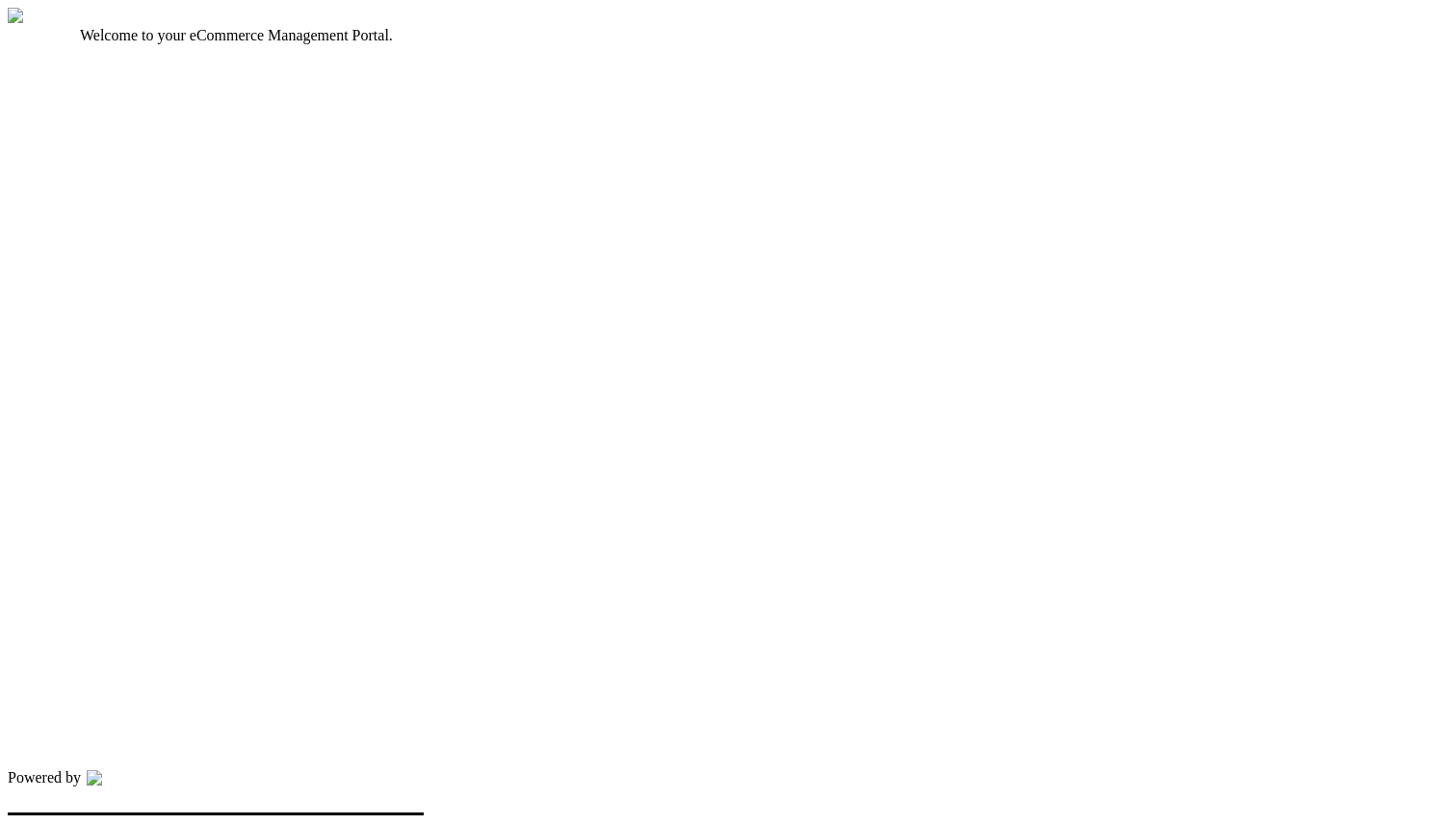 type on "*********" 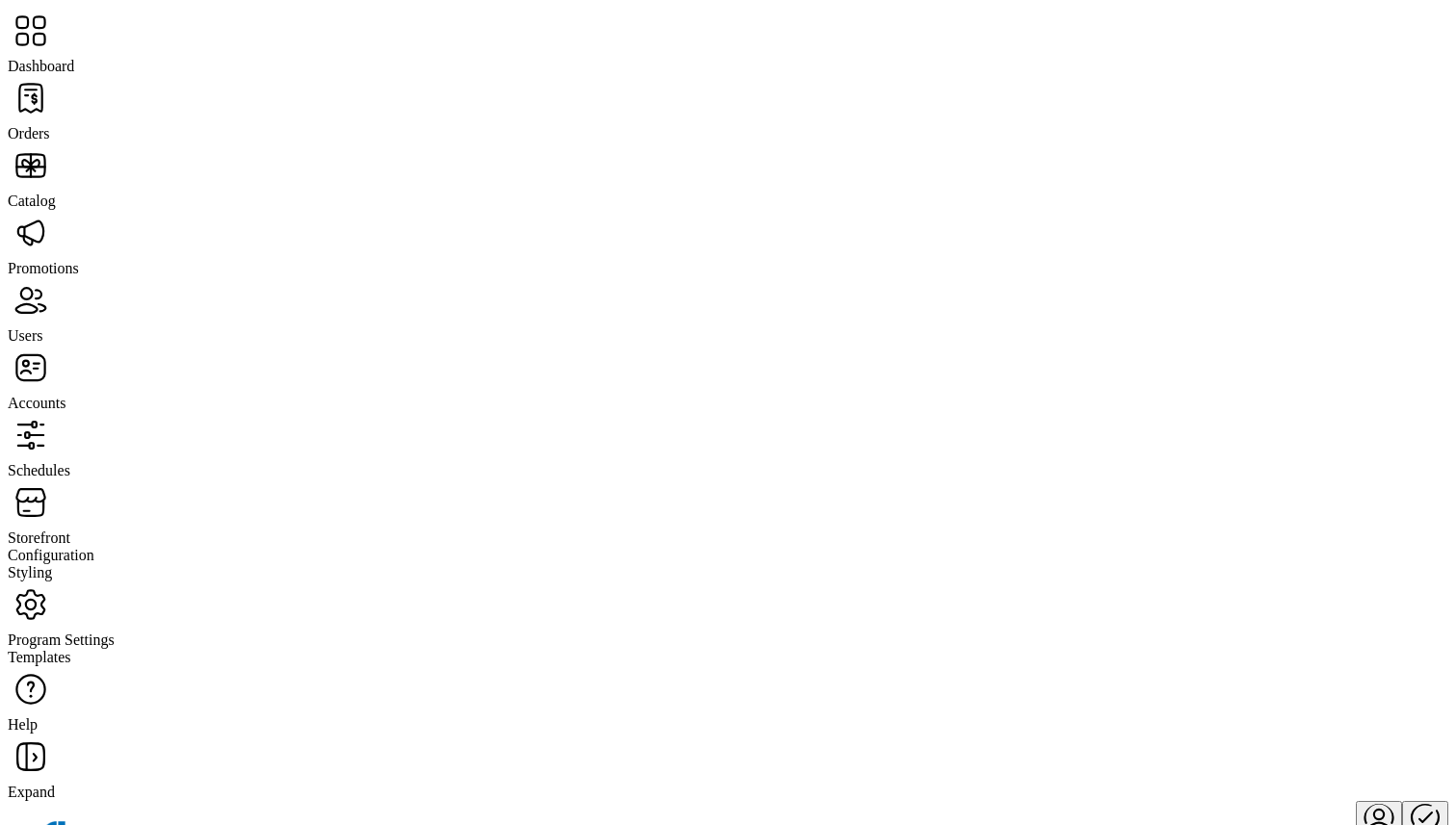 click at bounding box center [31, 98] 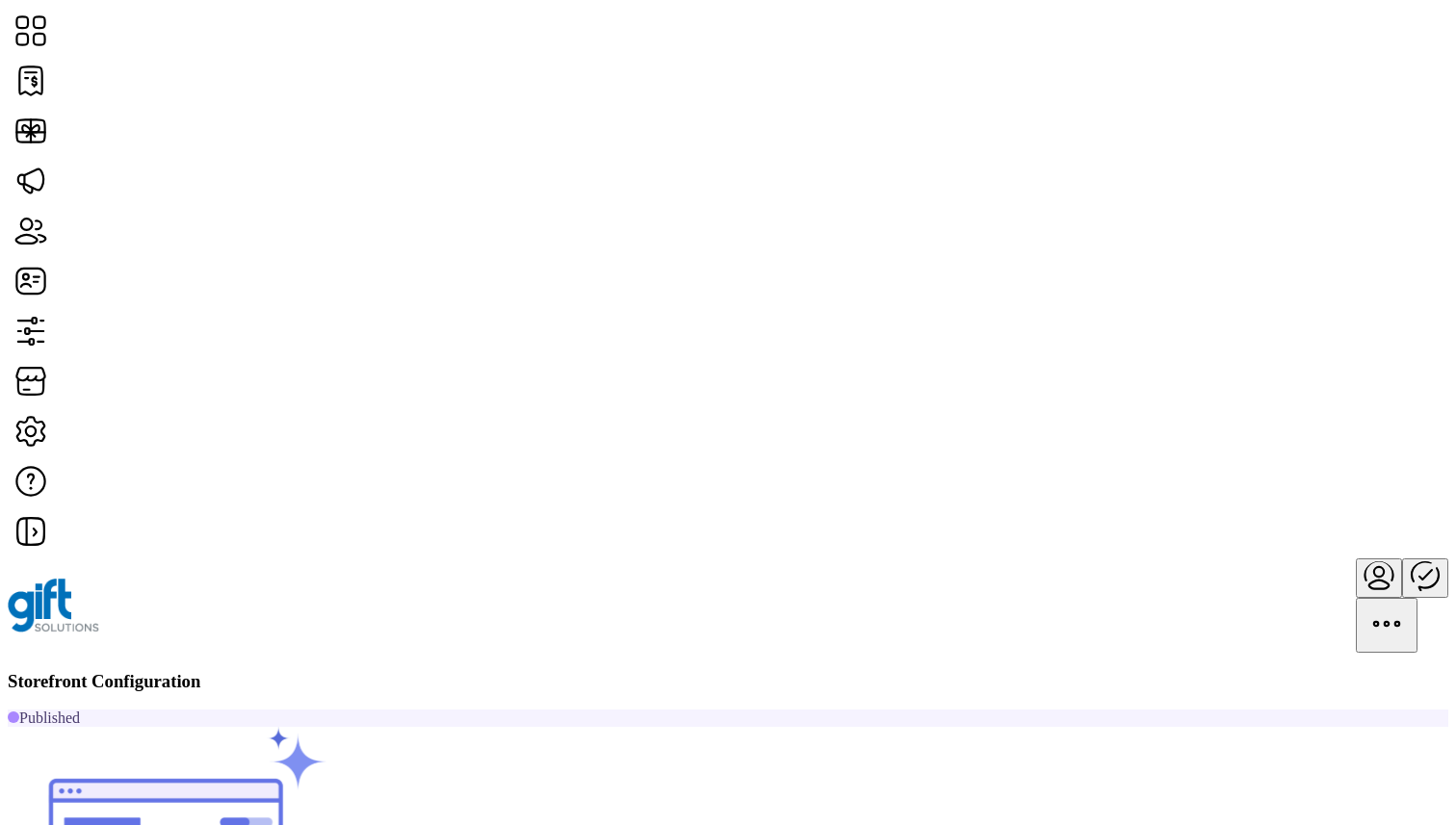 click on "Edit" at bounding box center (25, 1089) 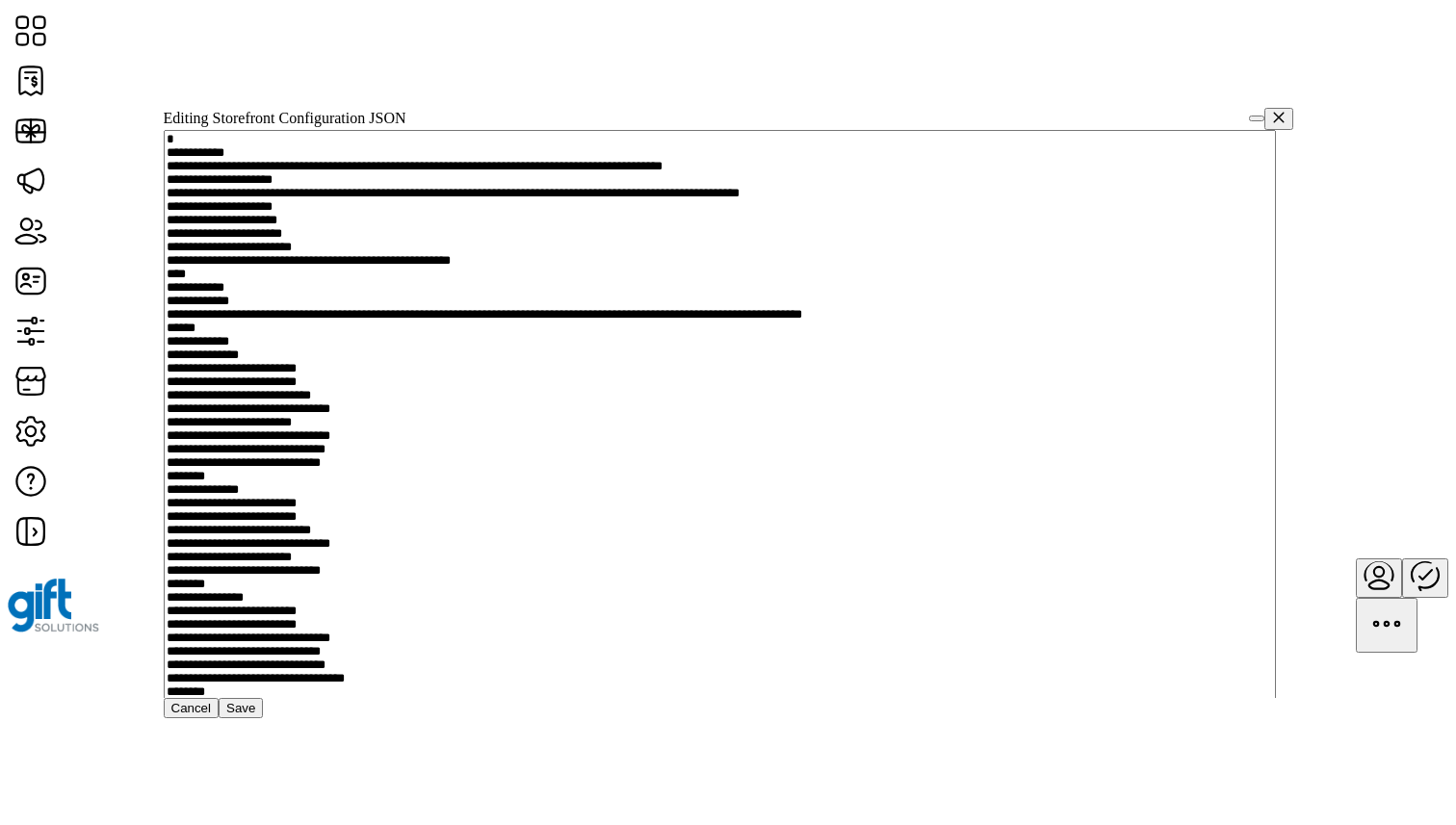 click at bounding box center [1257, 118] 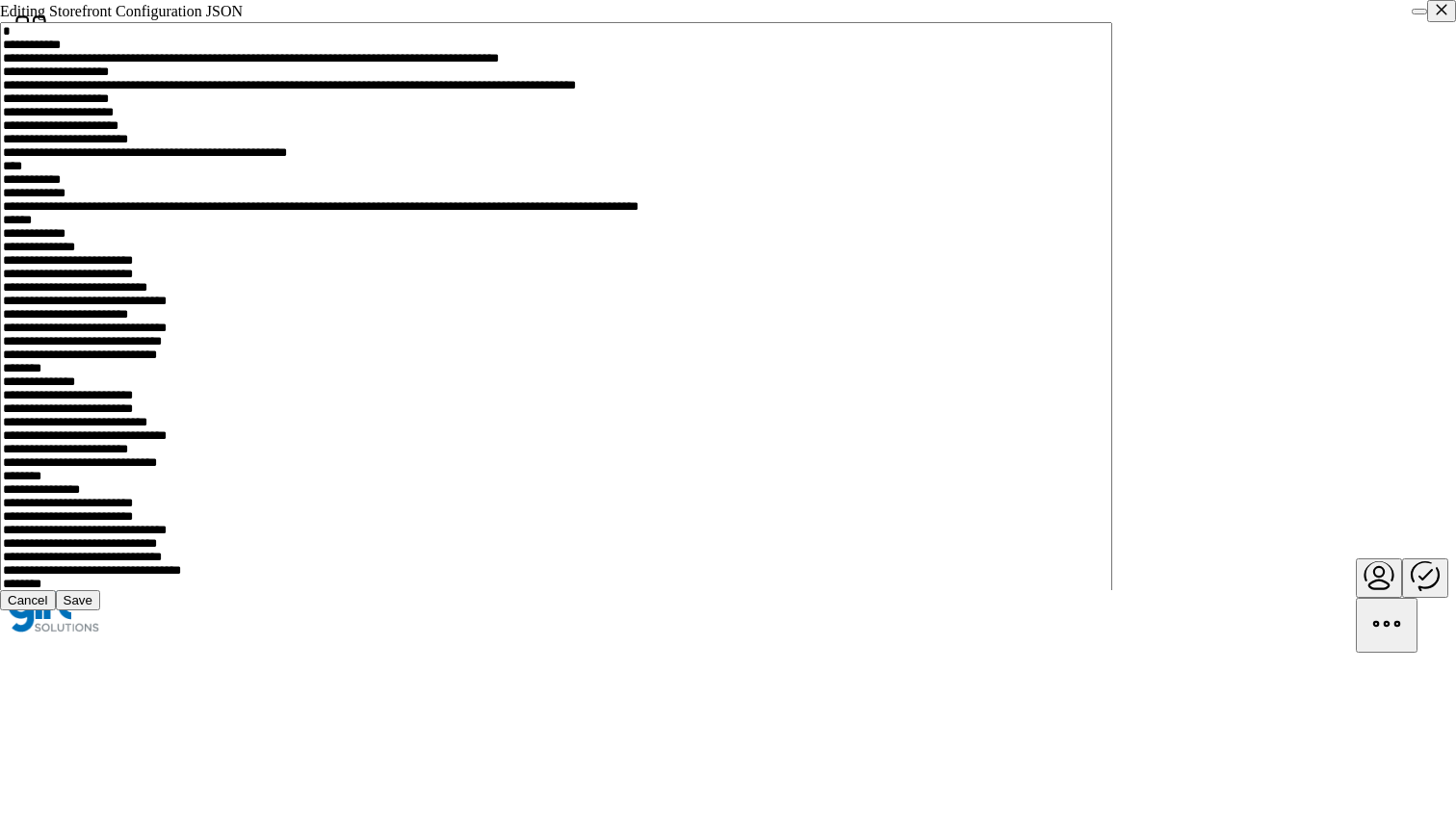 click at bounding box center [1419, 12] 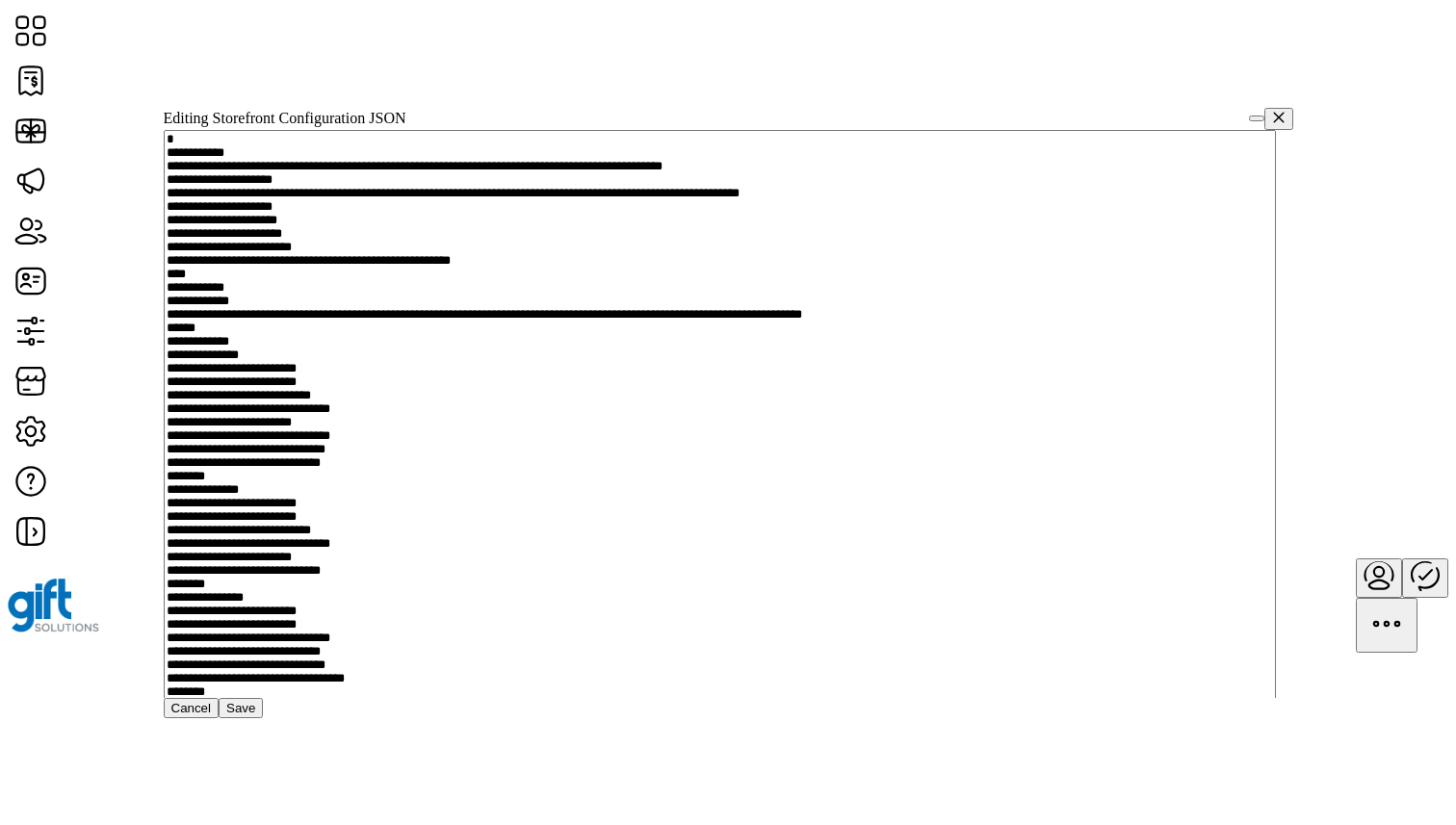 type 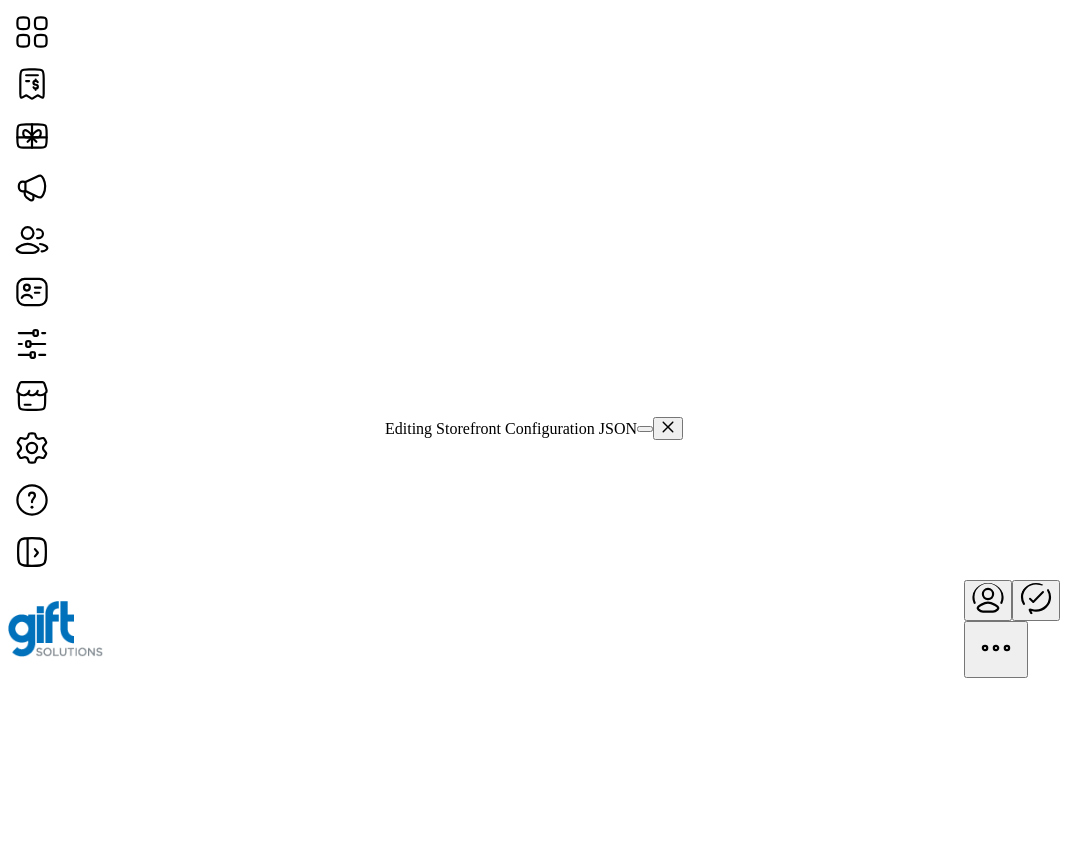 scroll, scrollTop: 0, scrollLeft: 0, axis: both 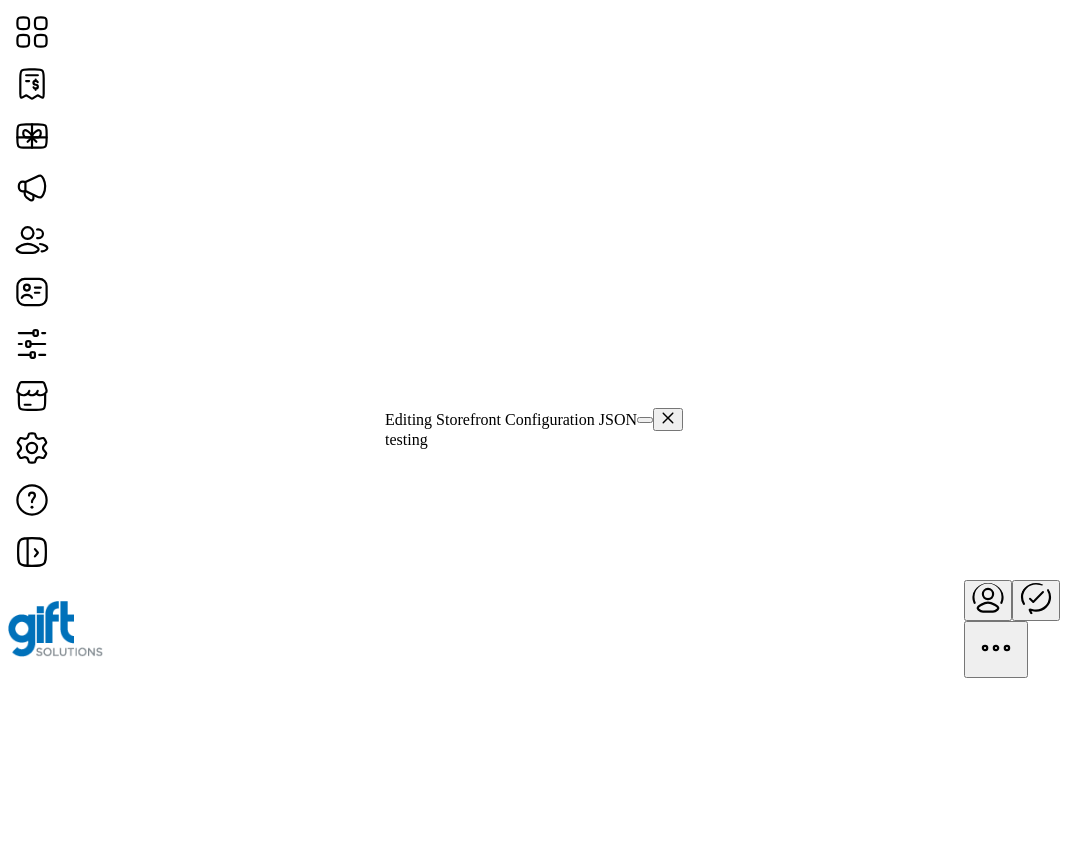 click at bounding box center (645, 420) 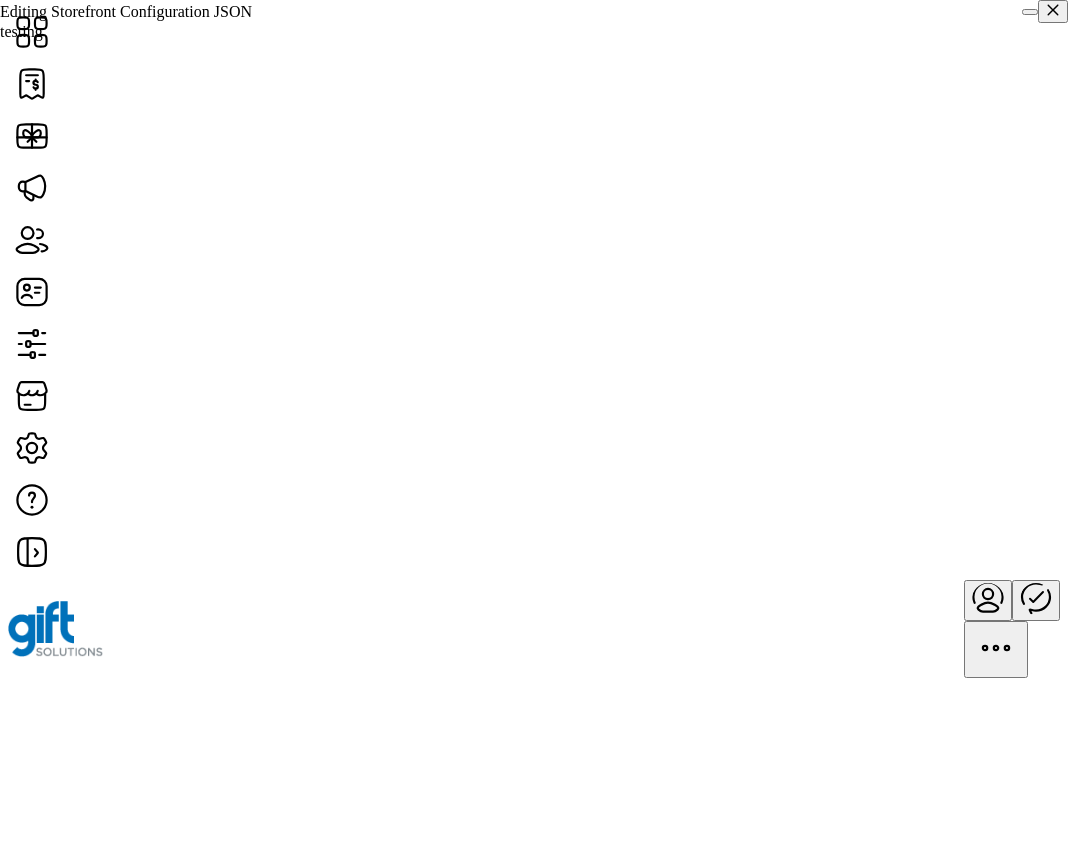 click at bounding box center (1030, 12) 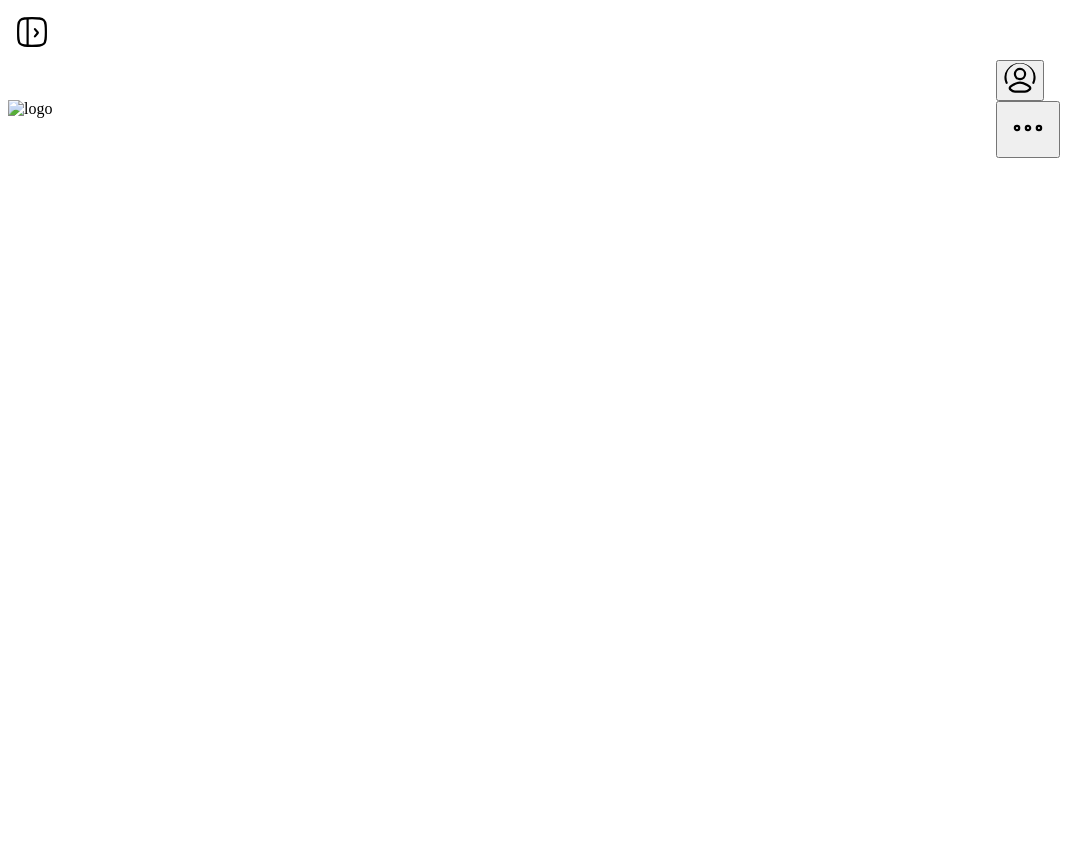 scroll, scrollTop: 0, scrollLeft: 0, axis: both 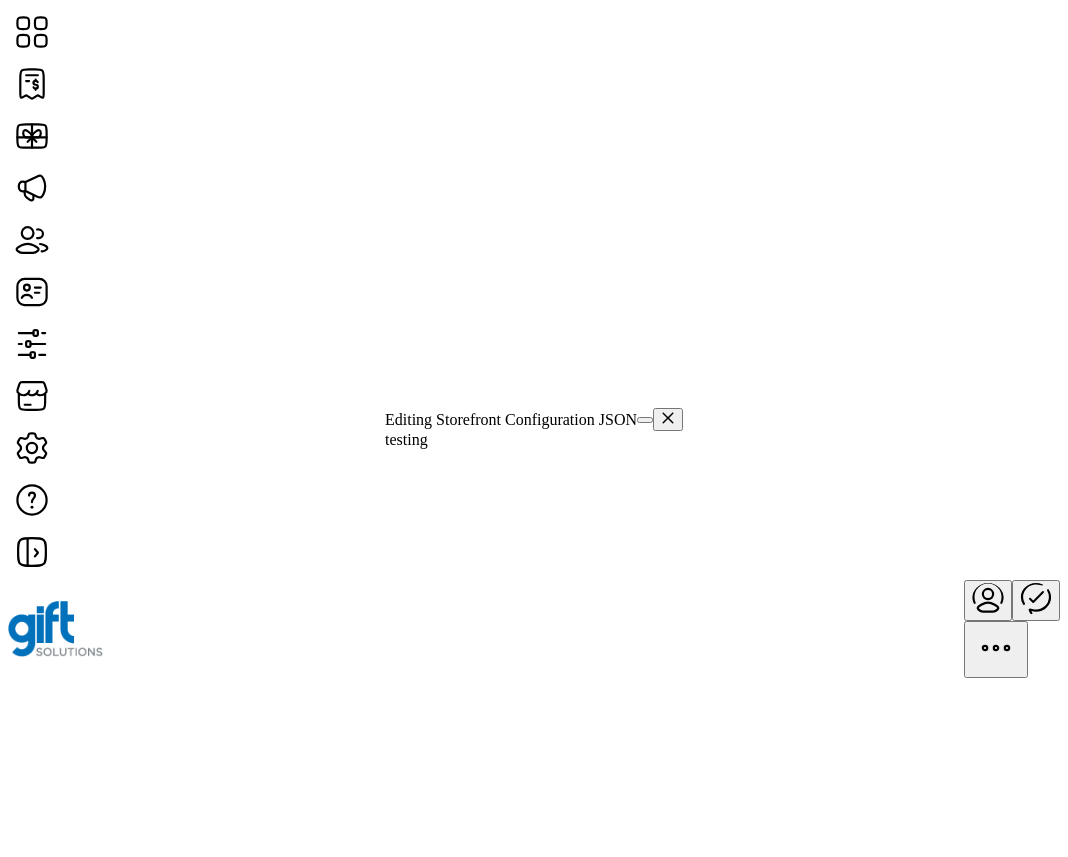 click at bounding box center [645, 420] 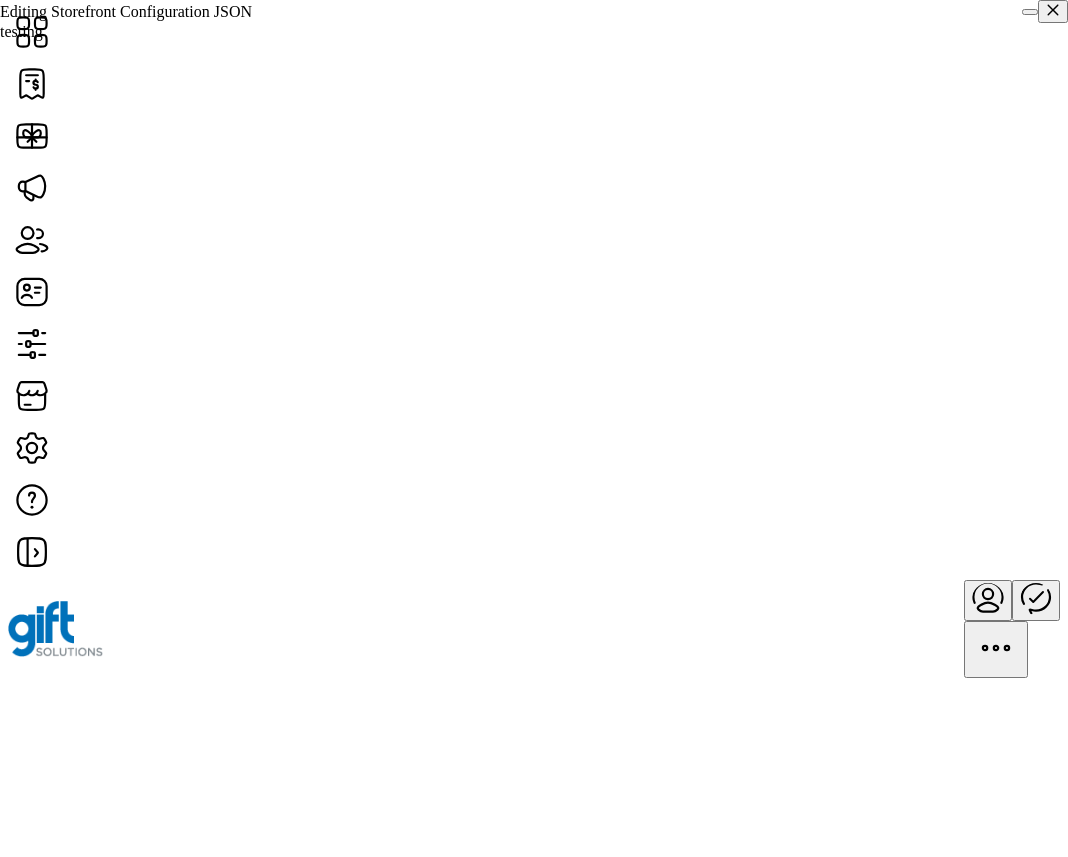 click at bounding box center [1030, 12] 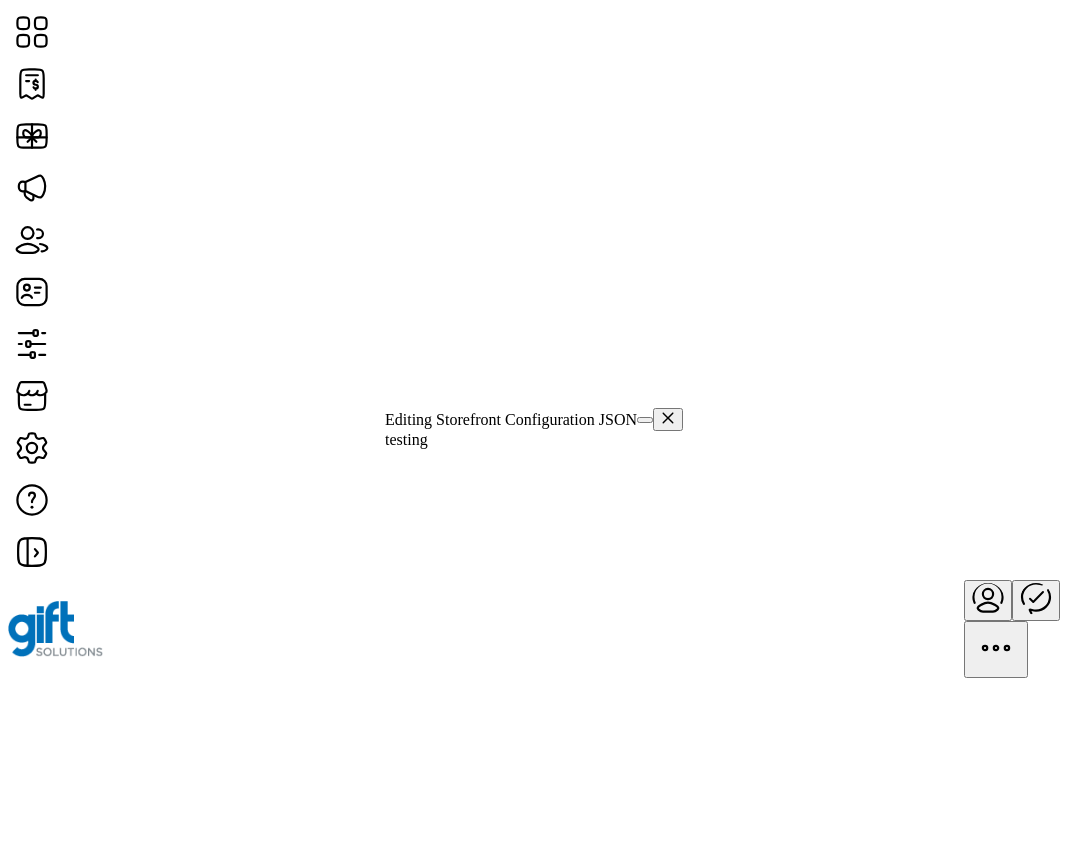 scroll, scrollTop: 0, scrollLeft: 0, axis: both 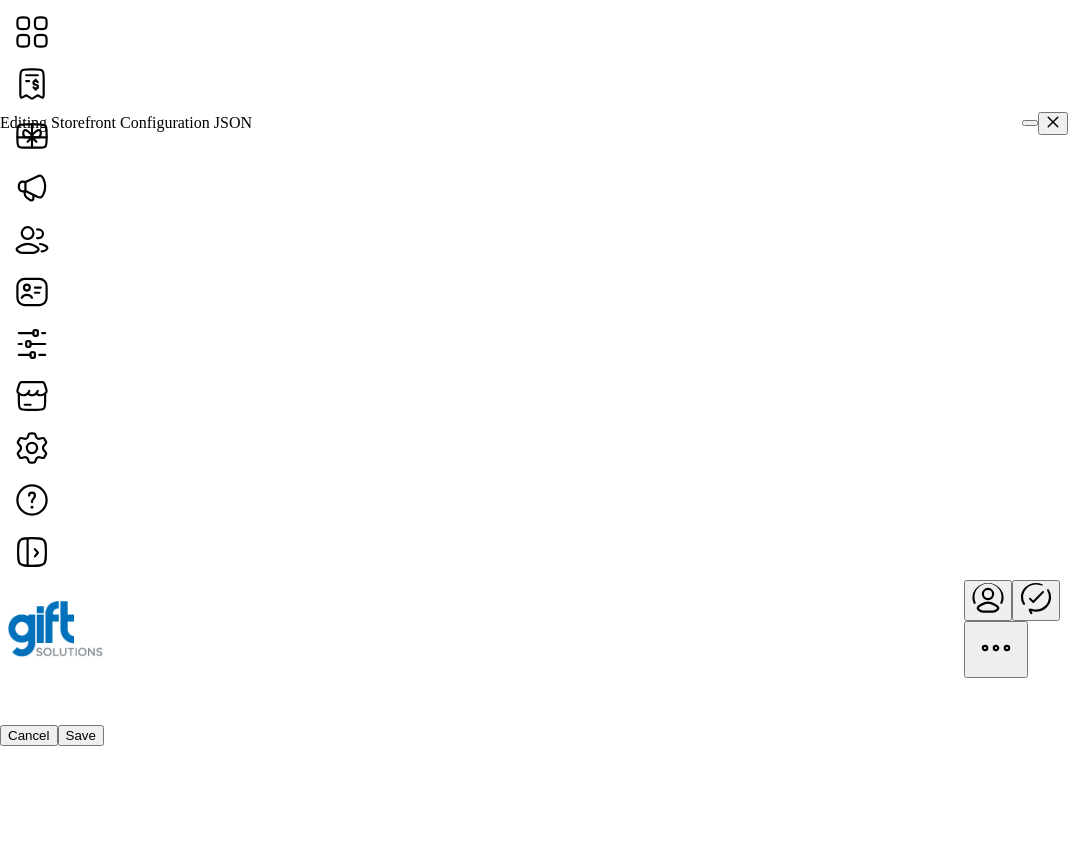 click at bounding box center [543, 439] 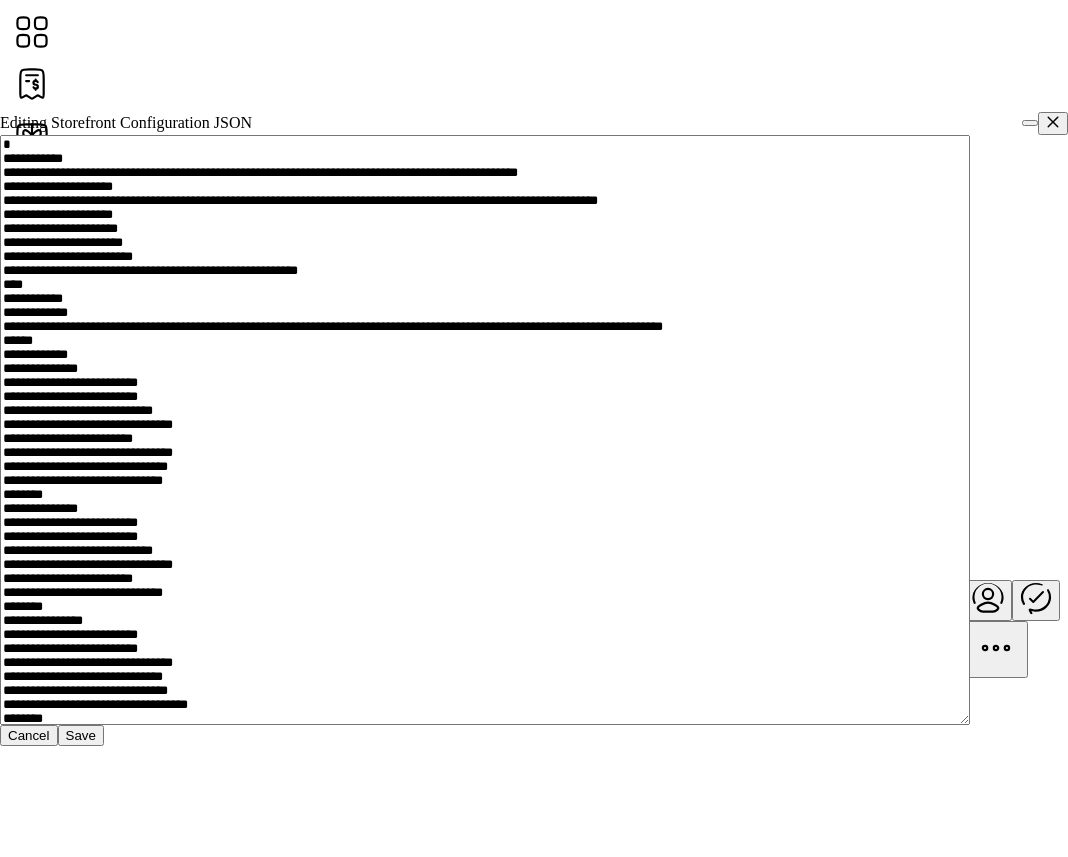 scroll, scrollTop: 0, scrollLeft: 0, axis: both 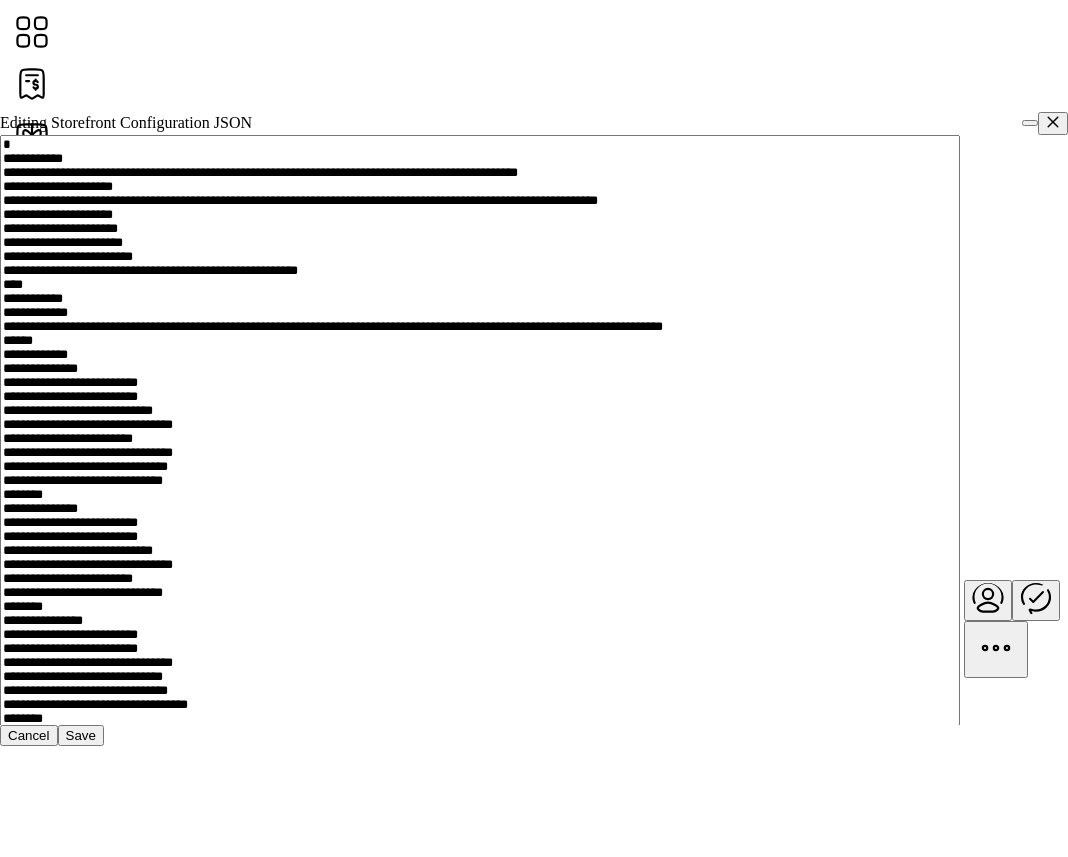 drag, startPoint x: 1012, startPoint y: 710, endPoint x: 984, endPoint y: 752, distance: 50.47772 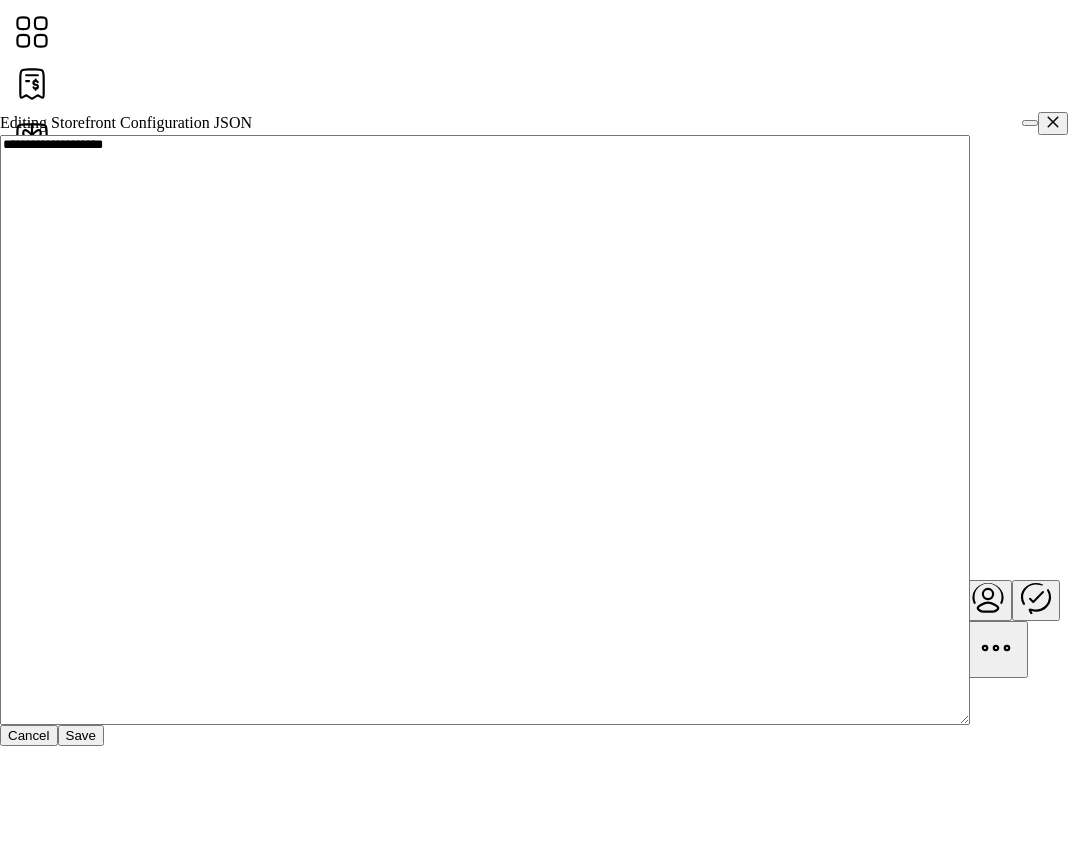 scroll, scrollTop: 0, scrollLeft: 0, axis: both 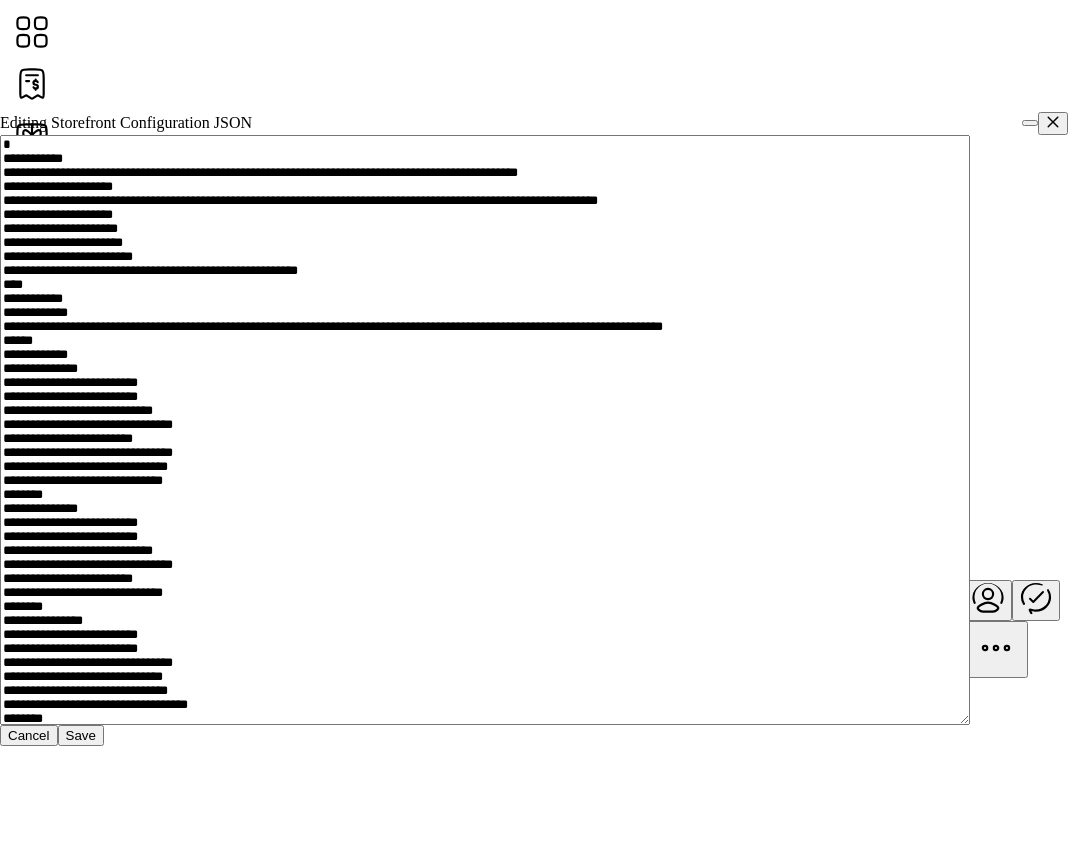 click at bounding box center (485, 430) 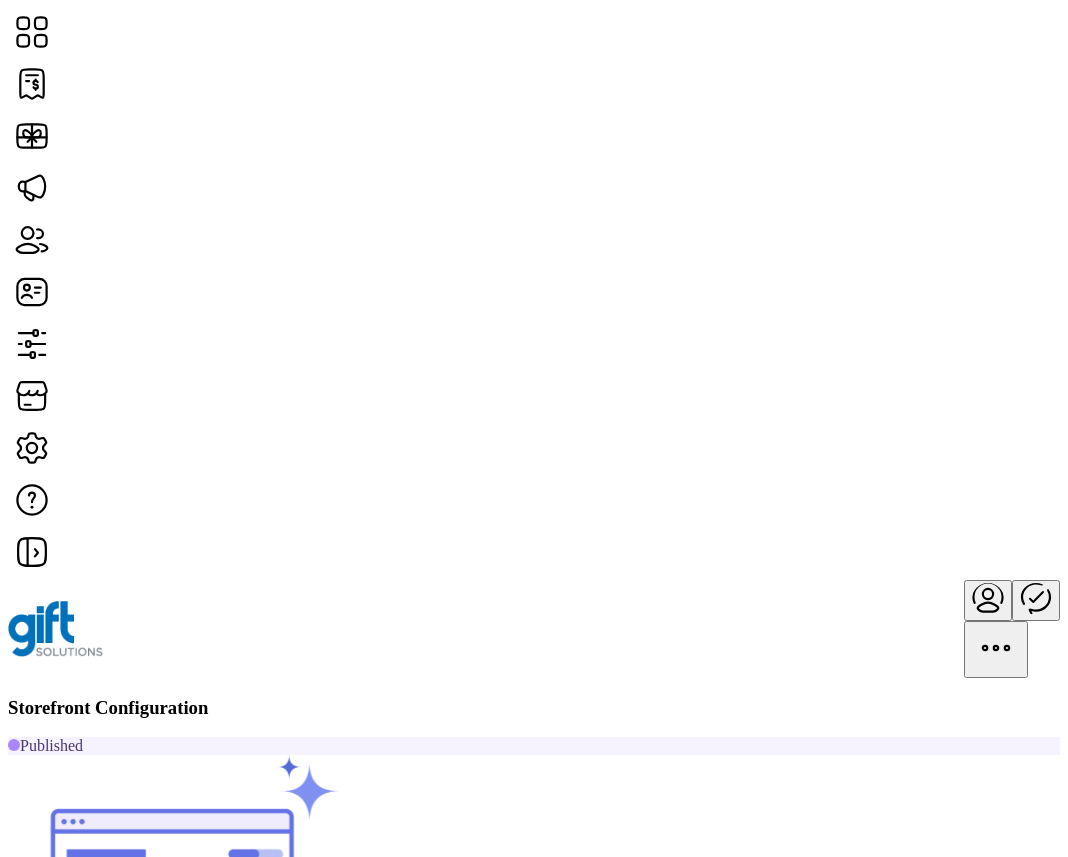 click at bounding box center [60, 1130] 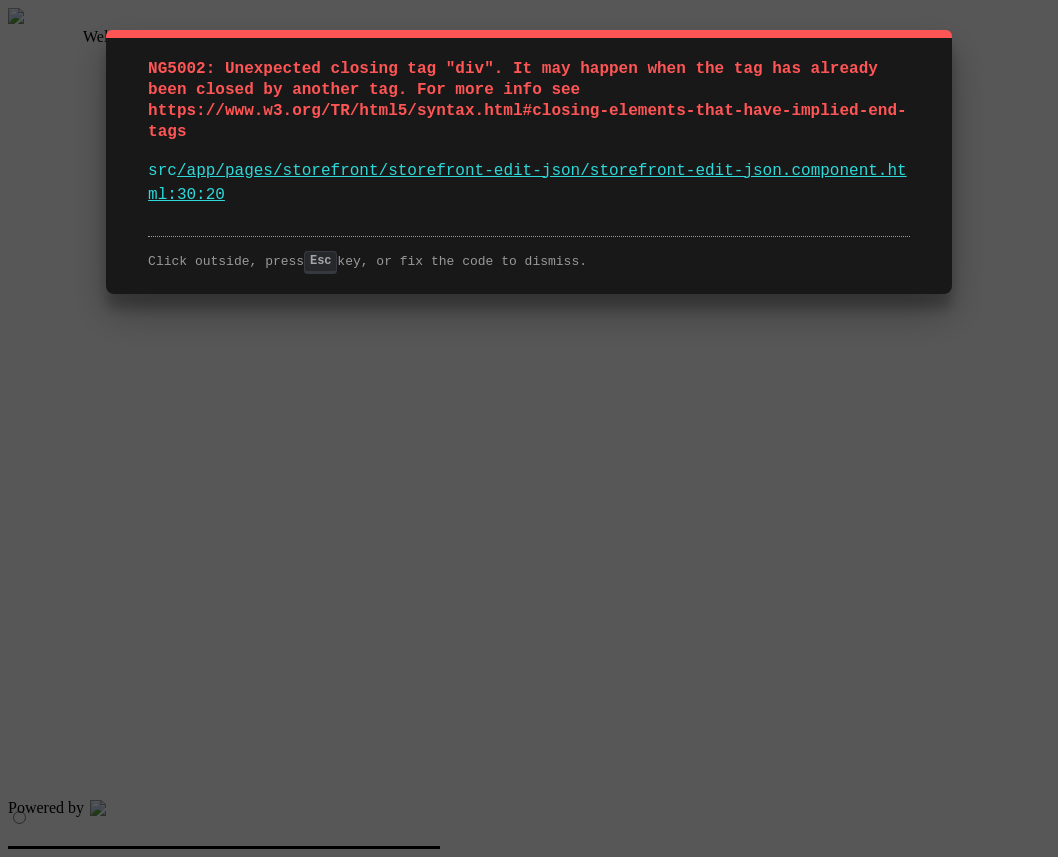 scroll, scrollTop: 0, scrollLeft: 0, axis: both 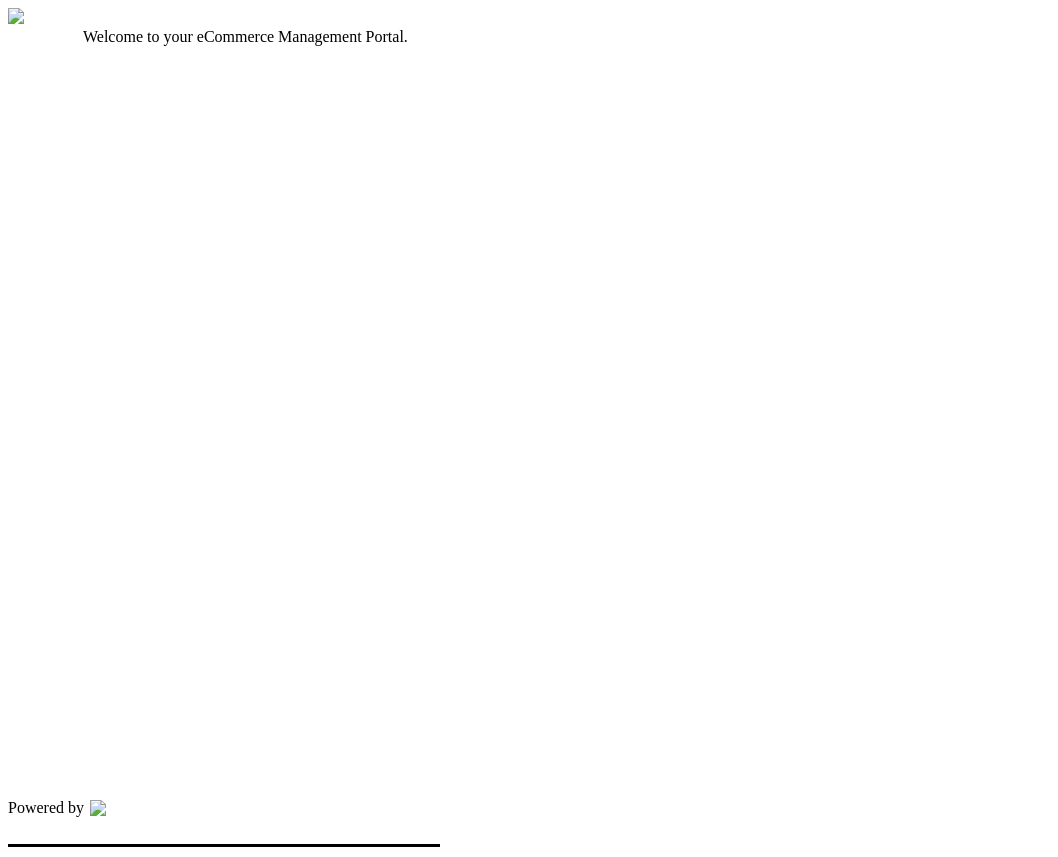 type on "*********" 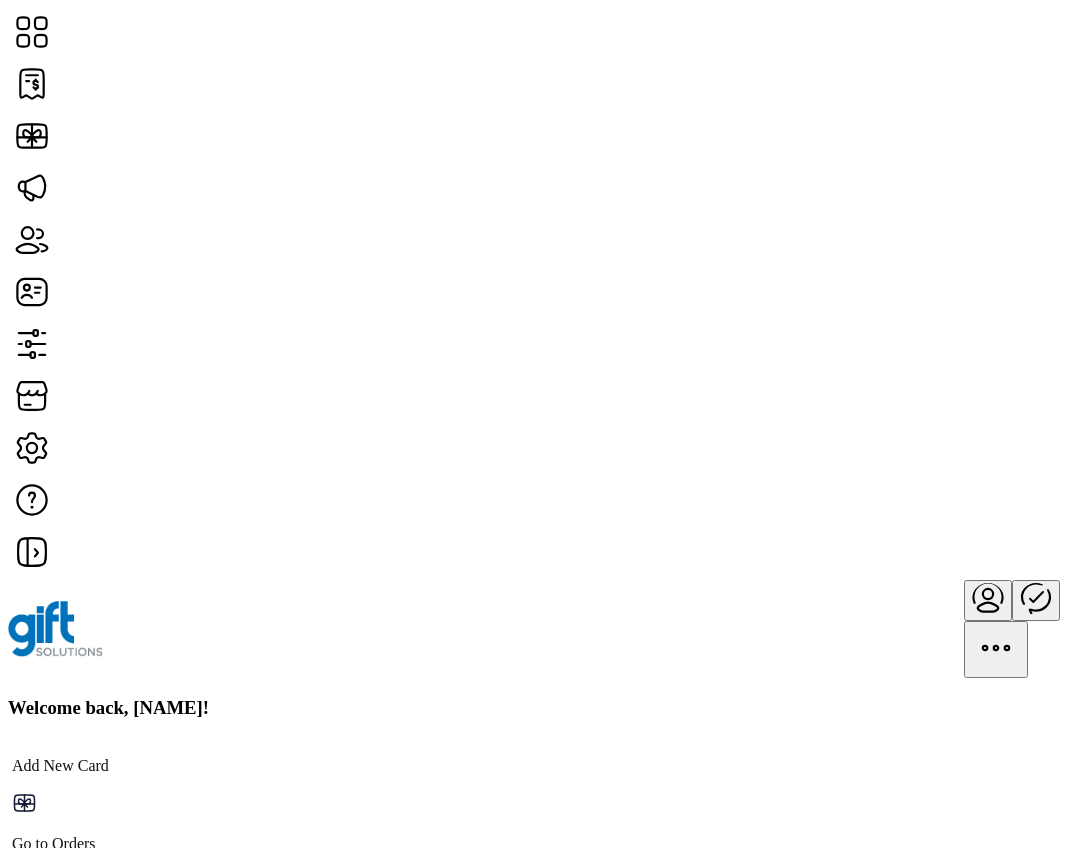 type 